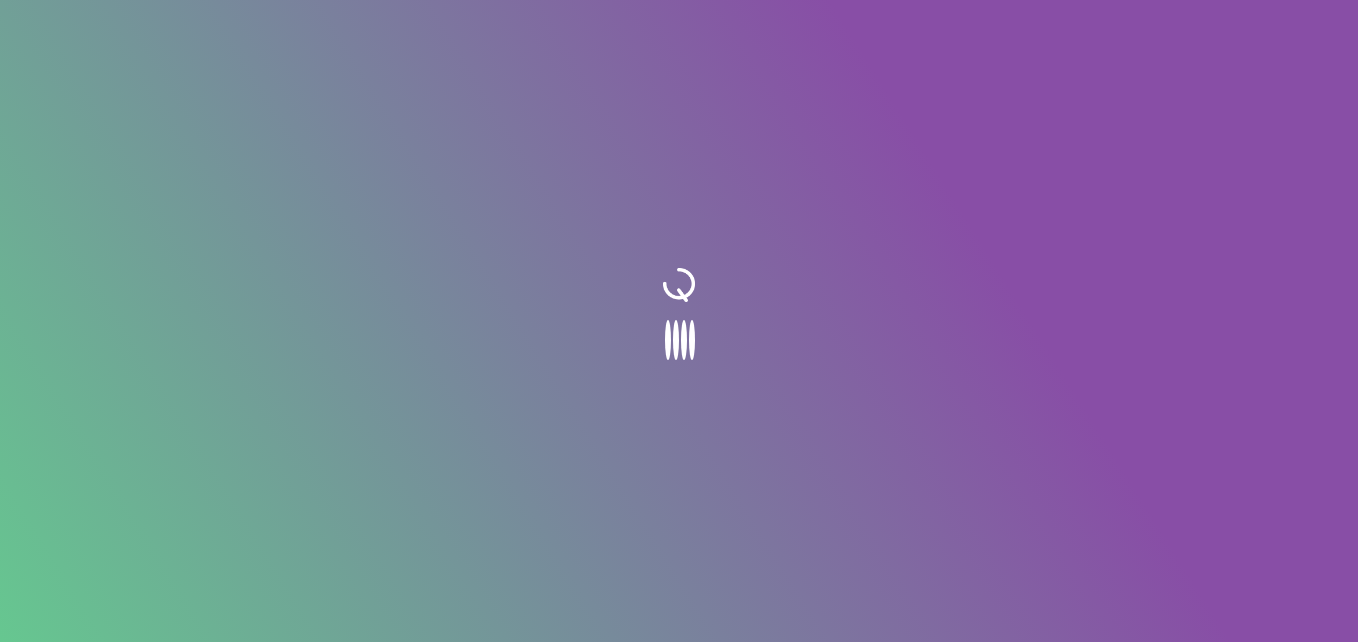 scroll, scrollTop: 0, scrollLeft: 0, axis: both 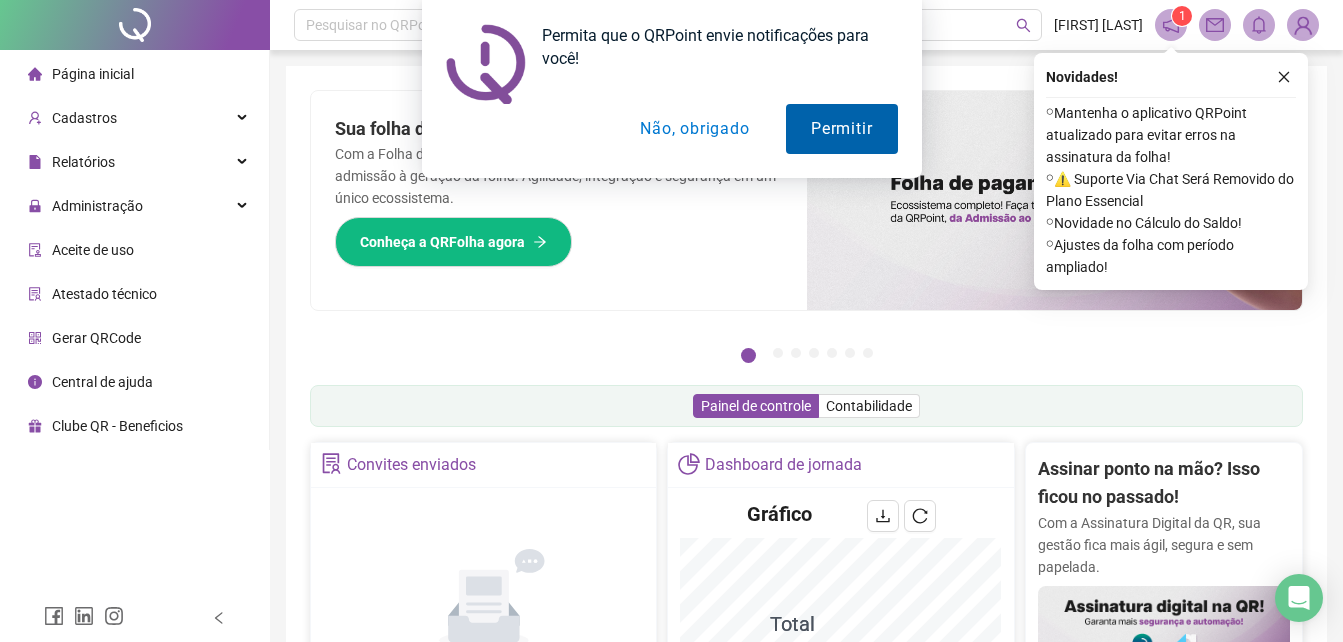 click on "Permitir" at bounding box center [841, 129] 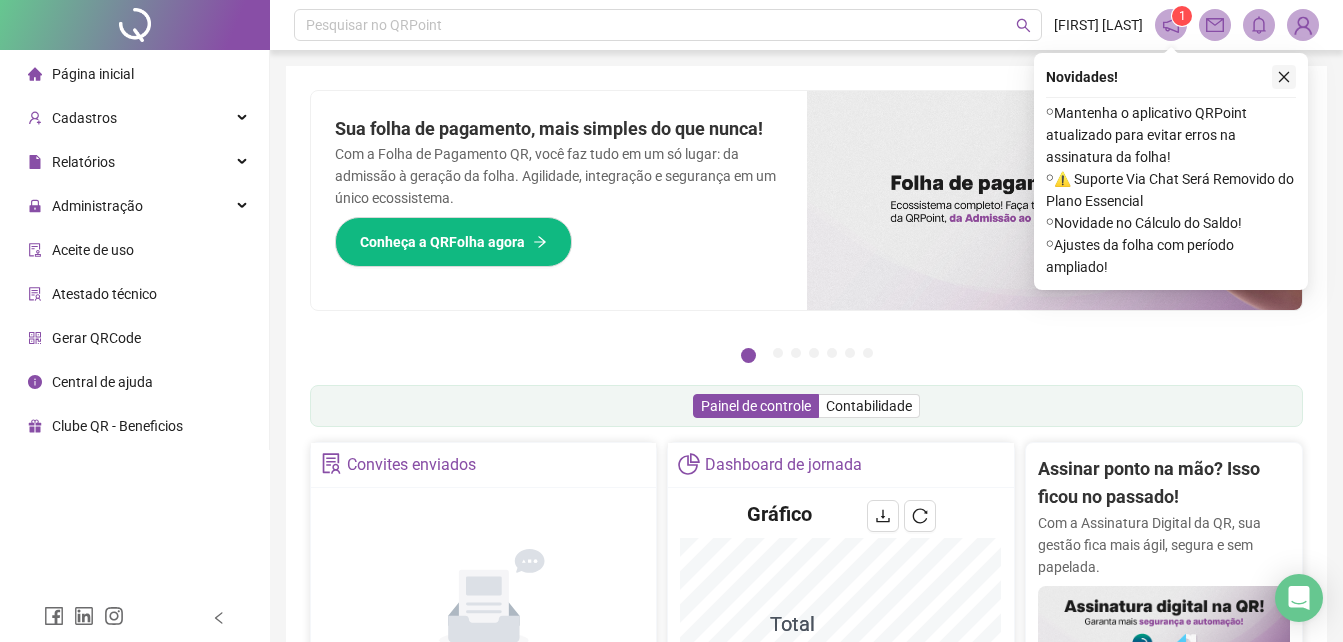 click 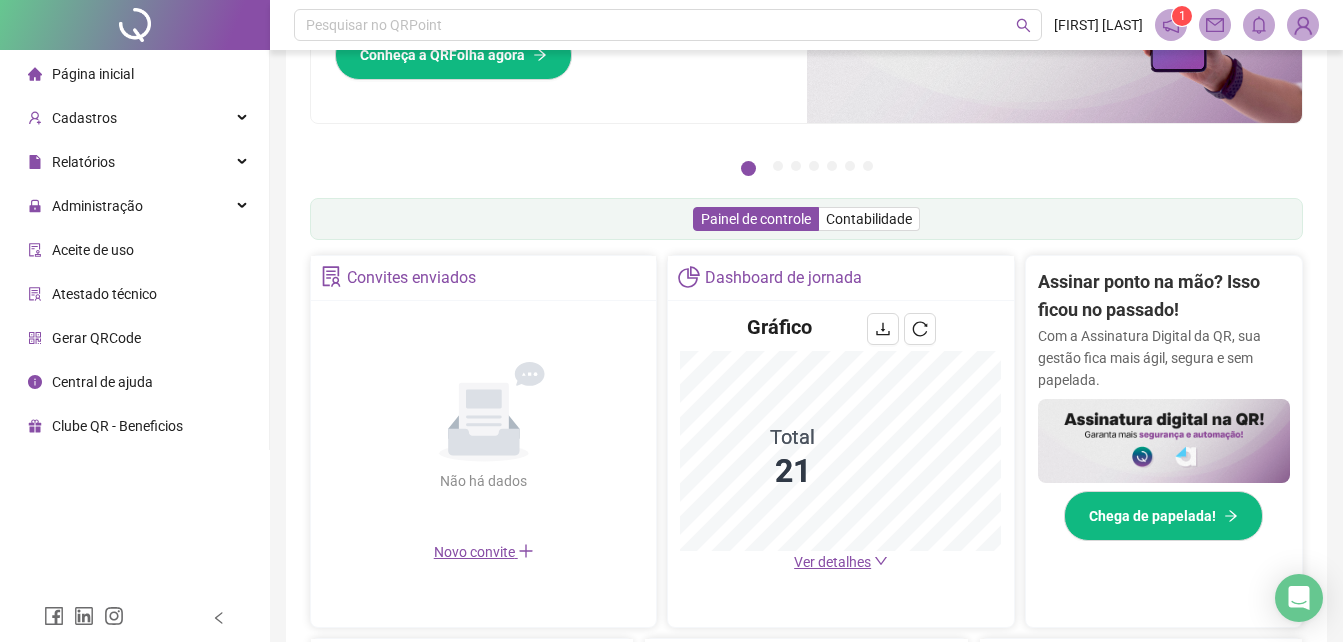 scroll, scrollTop: 0, scrollLeft: 0, axis: both 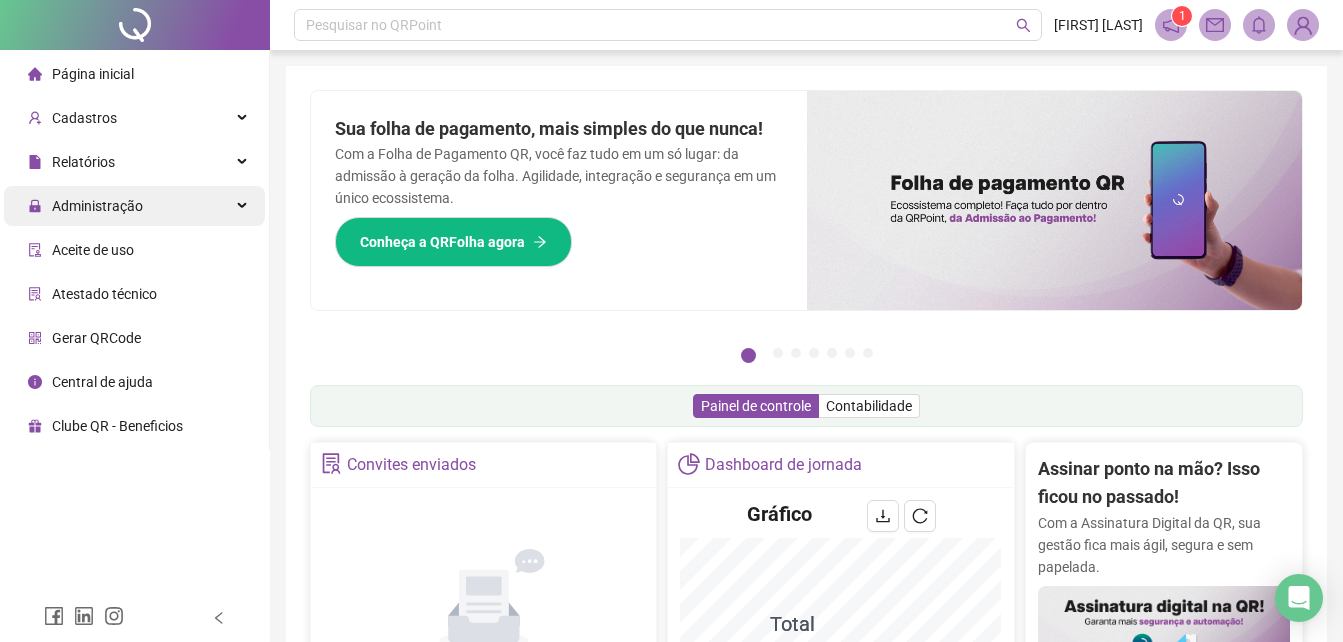 click on "Administração" at bounding box center (134, 206) 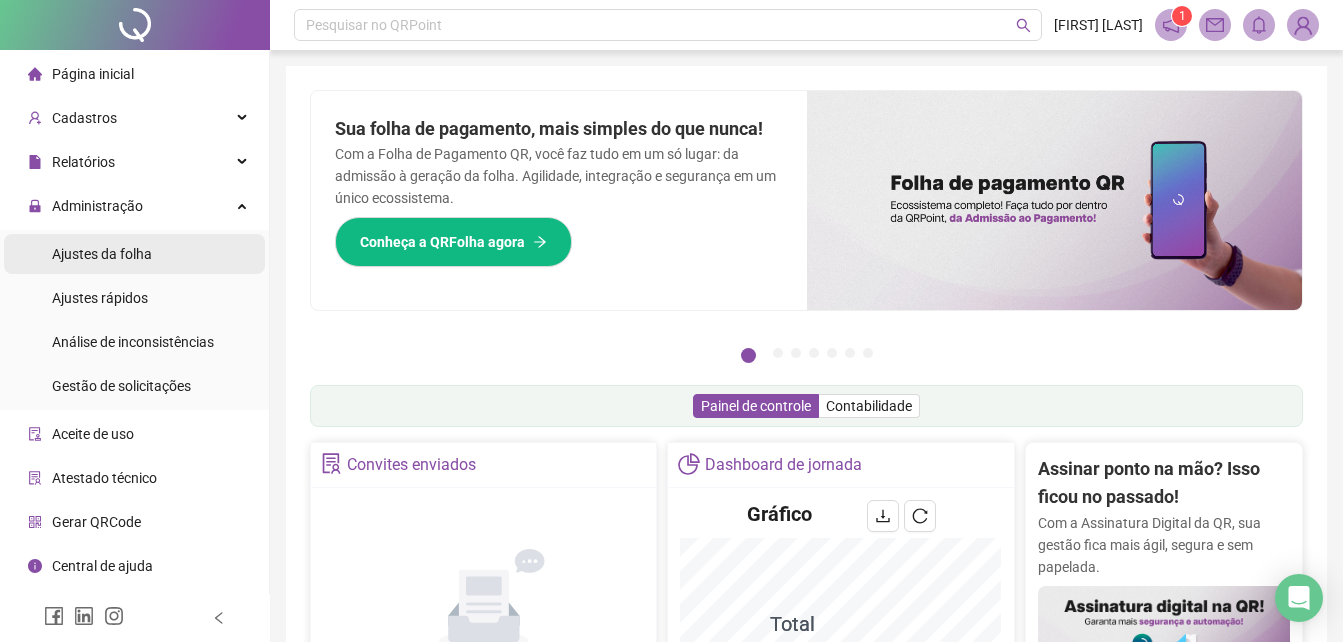 click on "Ajustes da folha" at bounding box center (102, 254) 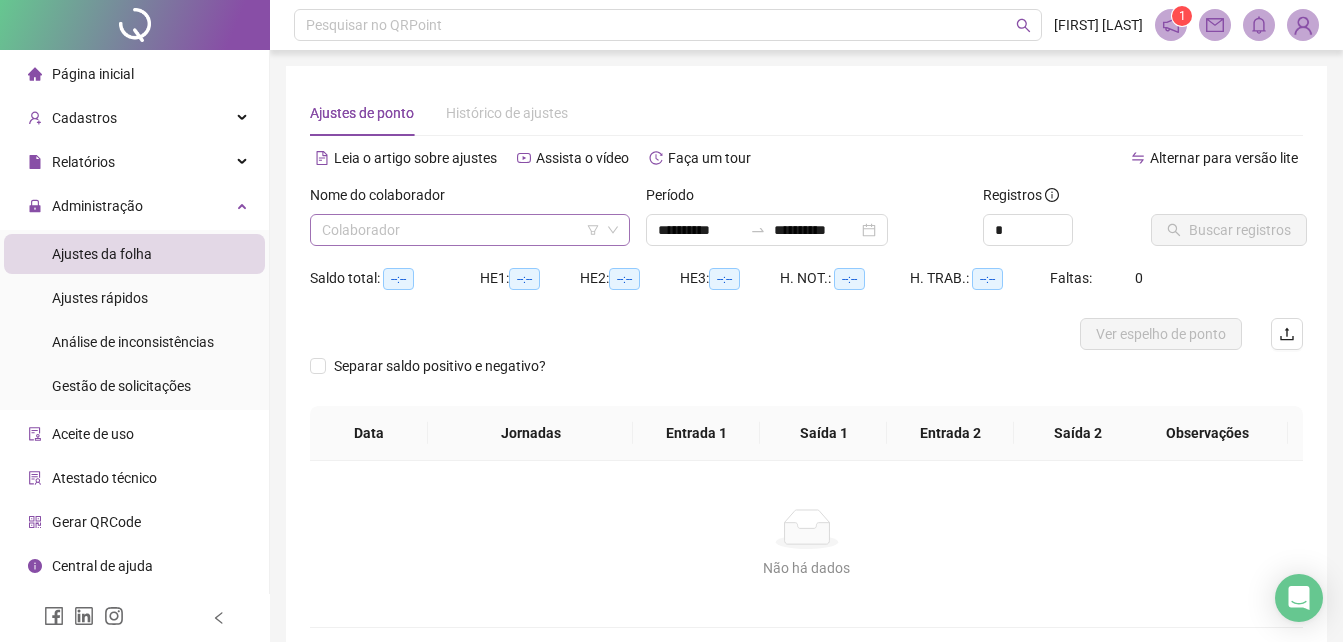 click at bounding box center [461, 230] 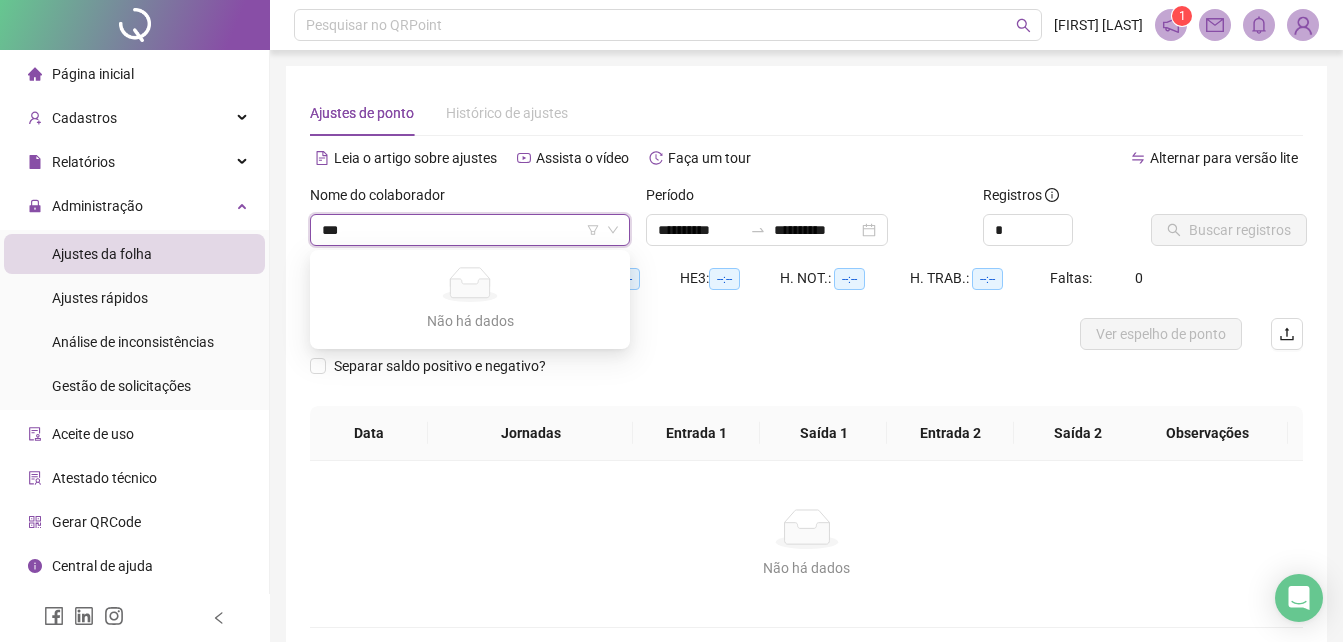 type on "**" 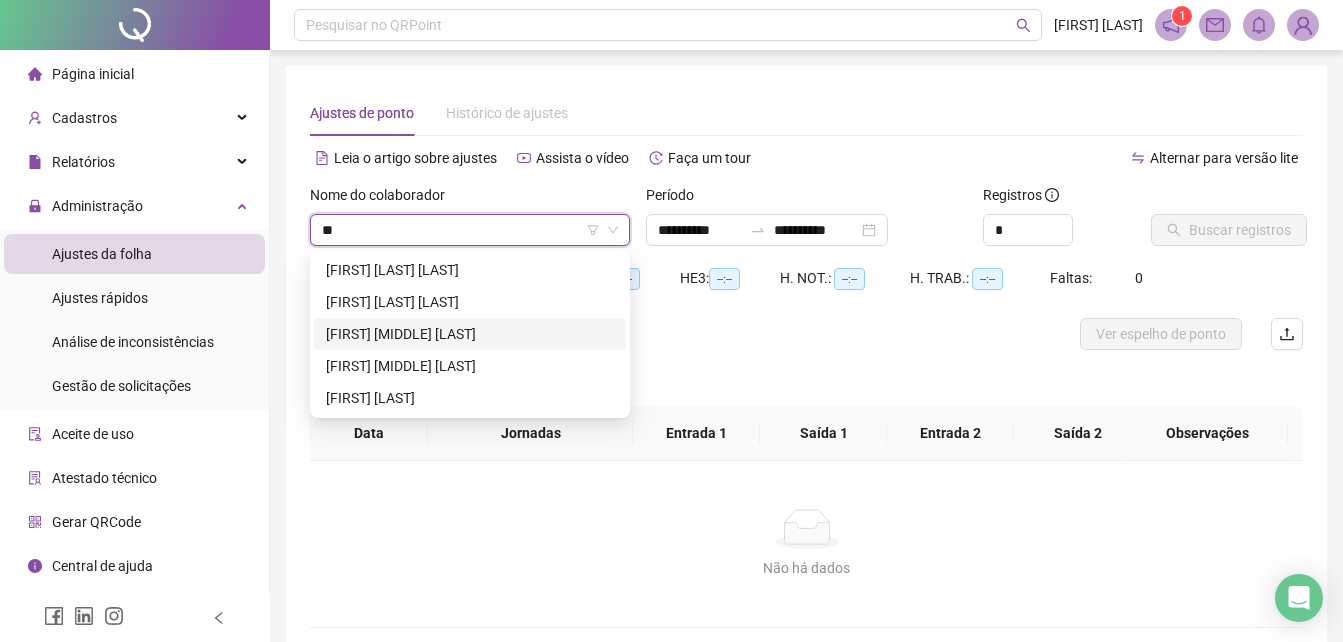 click on "[FIRST] [MIDDLE] [LAST]" at bounding box center (470, 334) 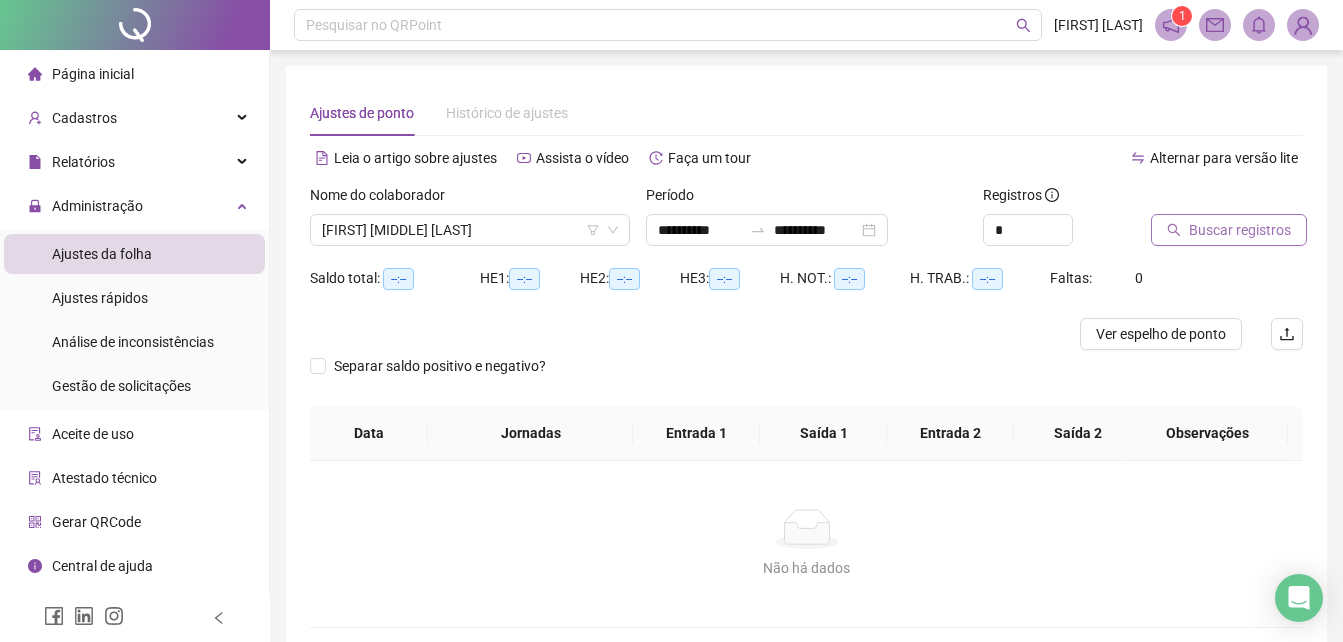 click on "Buscar registros" at bounding box center (1240, 230) 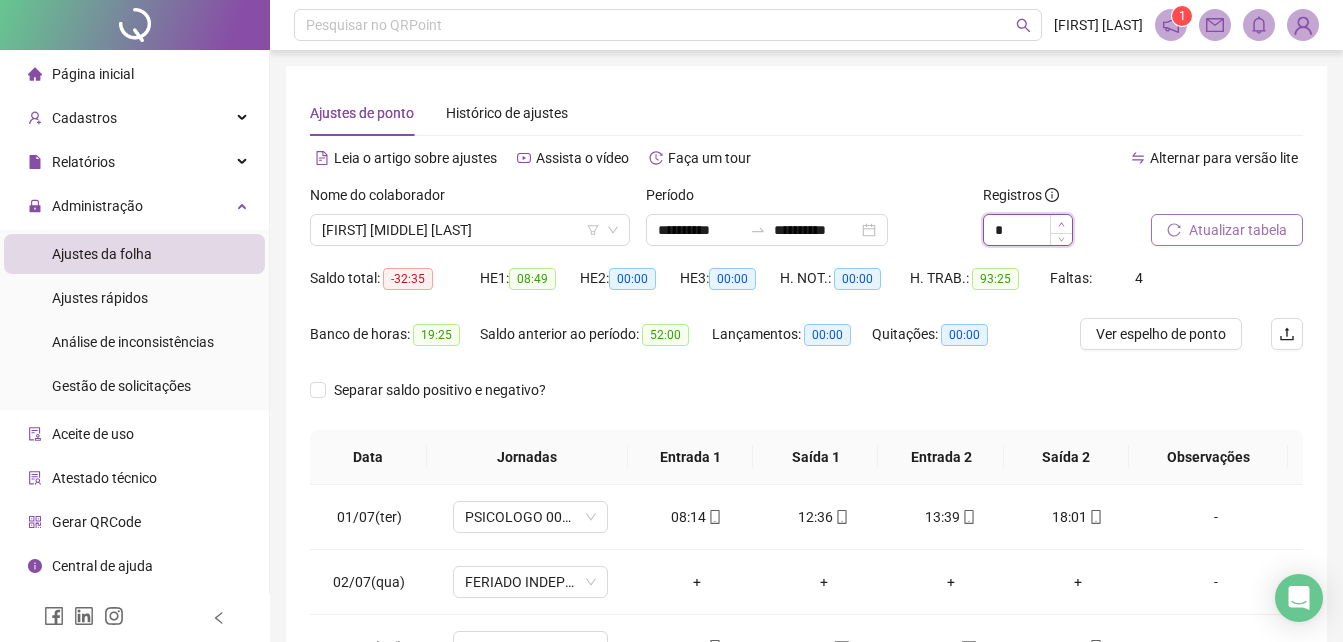 click 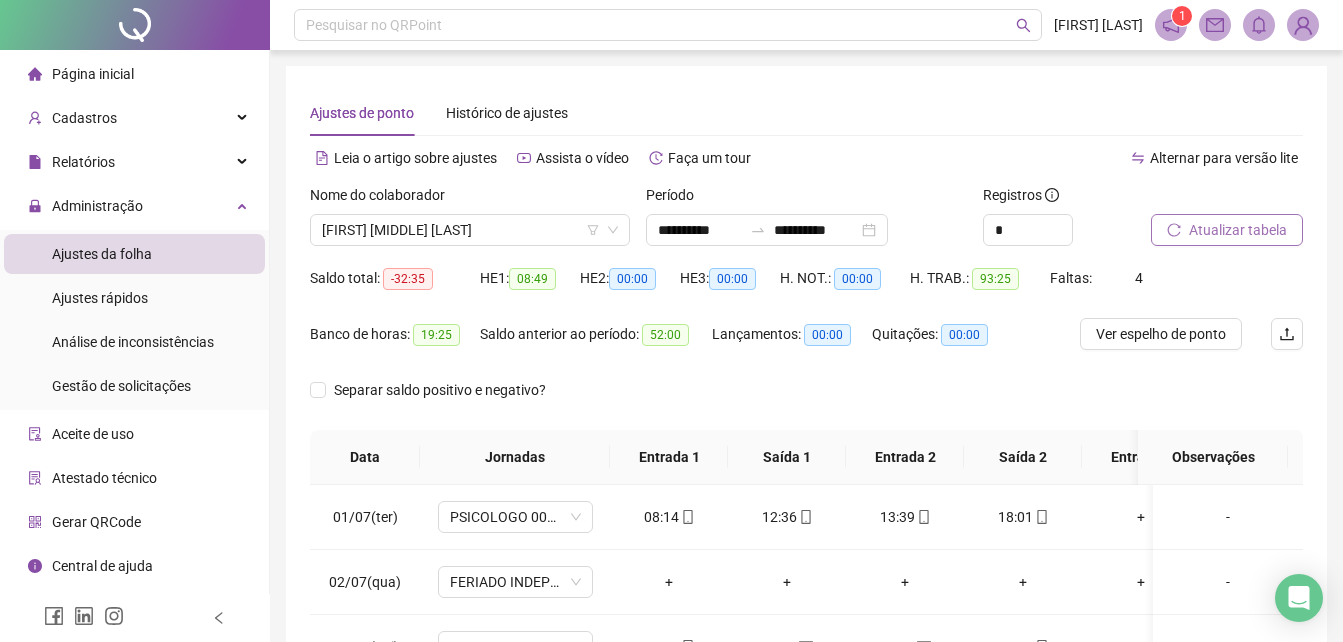click on "Atualizar tabela" at bounding box center (1227, 230) 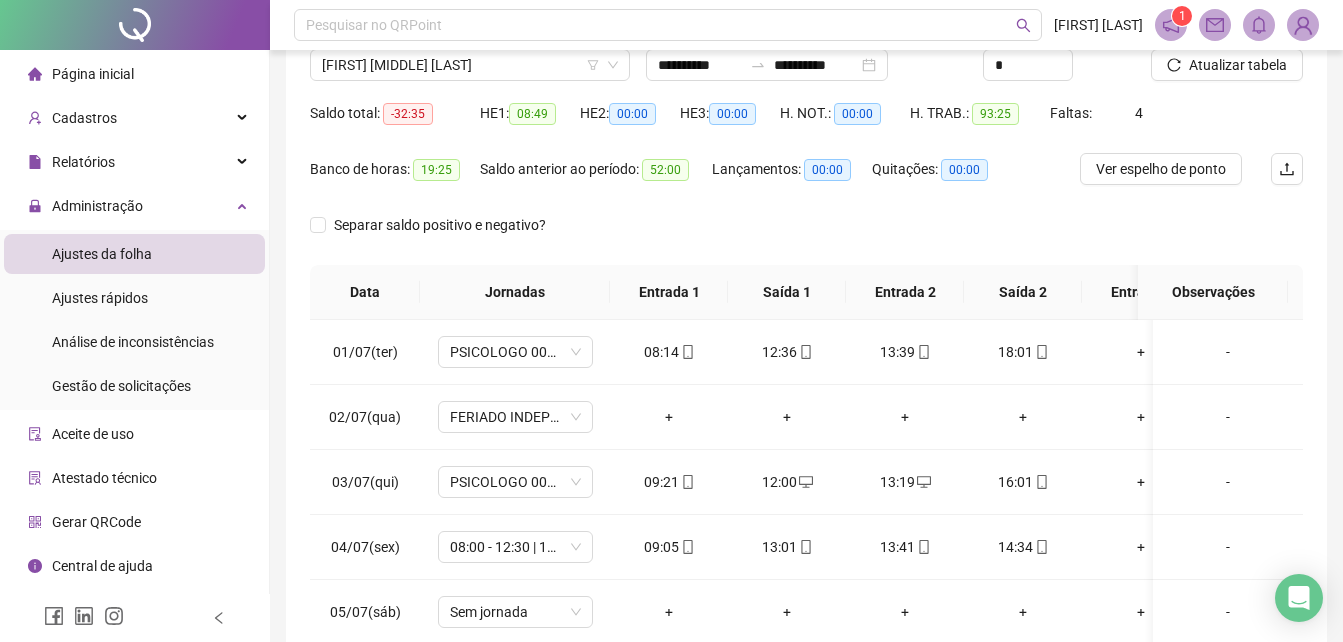 scroll, scrollTop: 200, scrollLeft: 0, axis: vertical 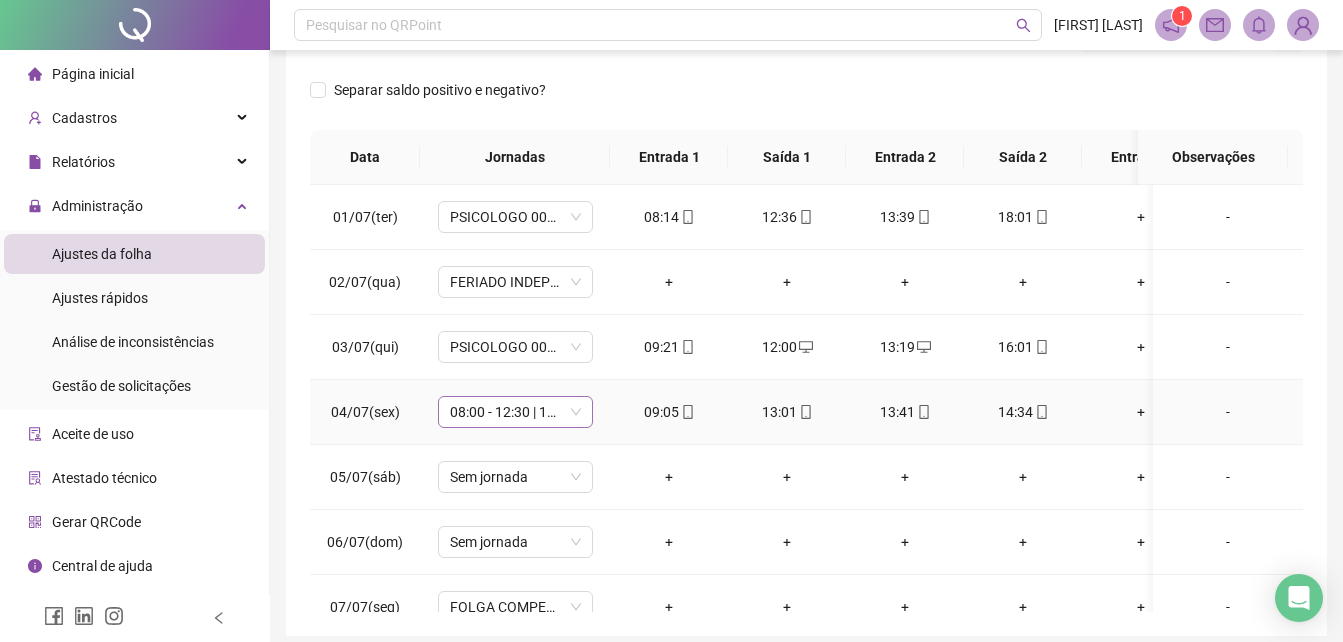 click on "08:00 - 12:30 | 13:00 - 14:30" at bounding box center (515, 412) 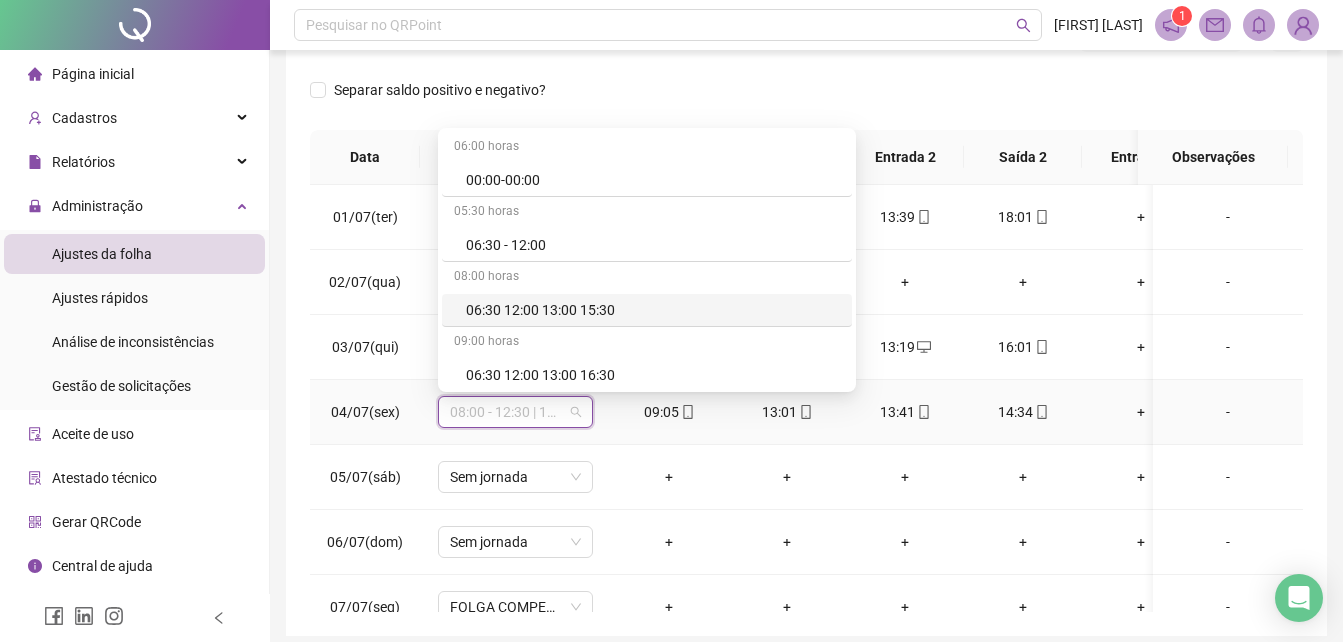 click on "06:30 12:00 13:00 15:30" at bounding box center (653, 310) 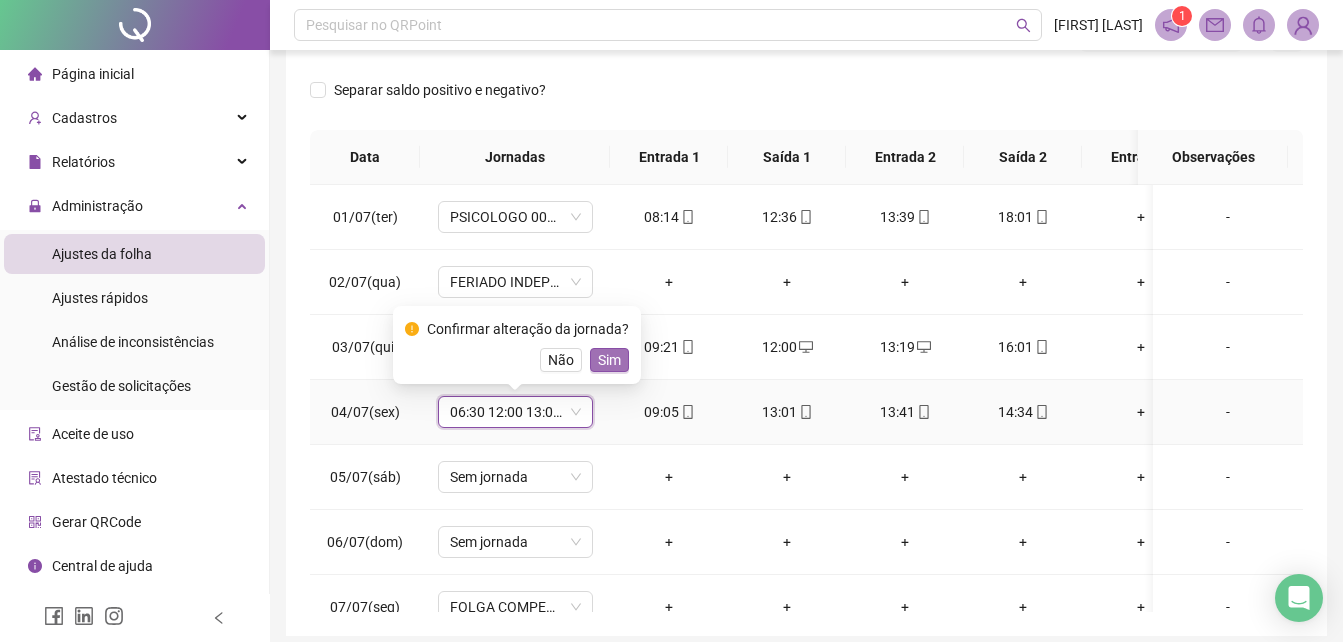 click on "Sim" at bounding box center [609, 360] 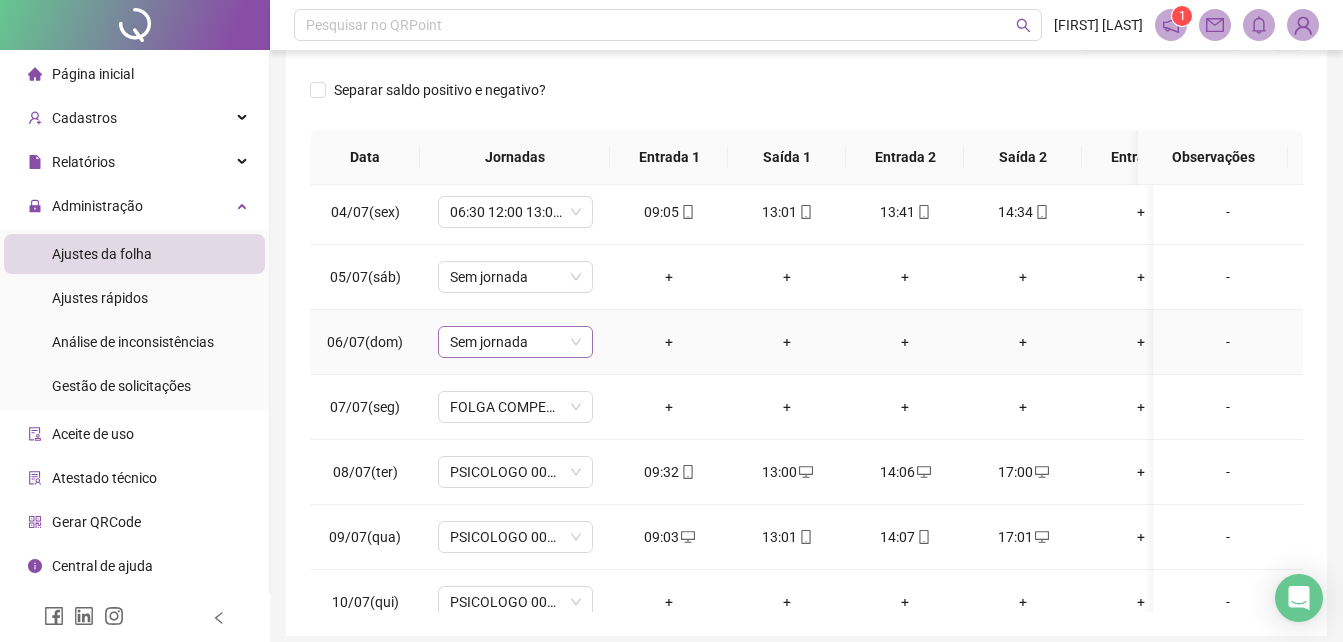 scroll, scrollTop: 400, scrollLeft: 0, axis: vertical 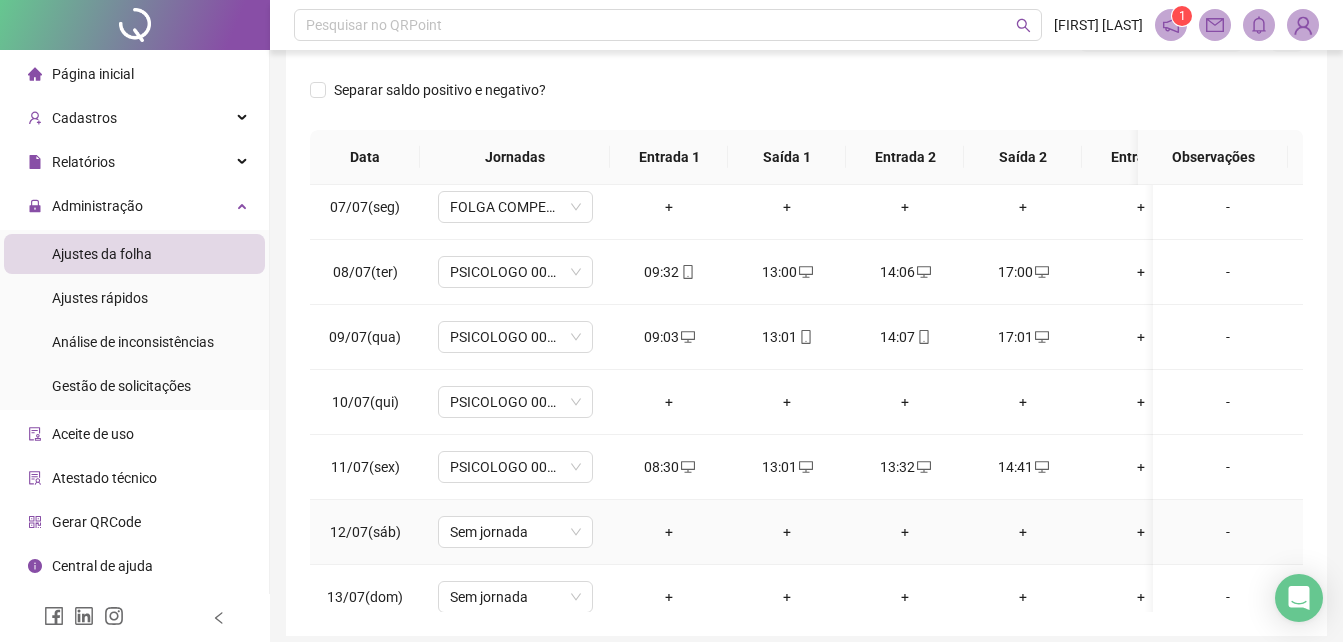 click on "+" at bounding box center [905, 532] 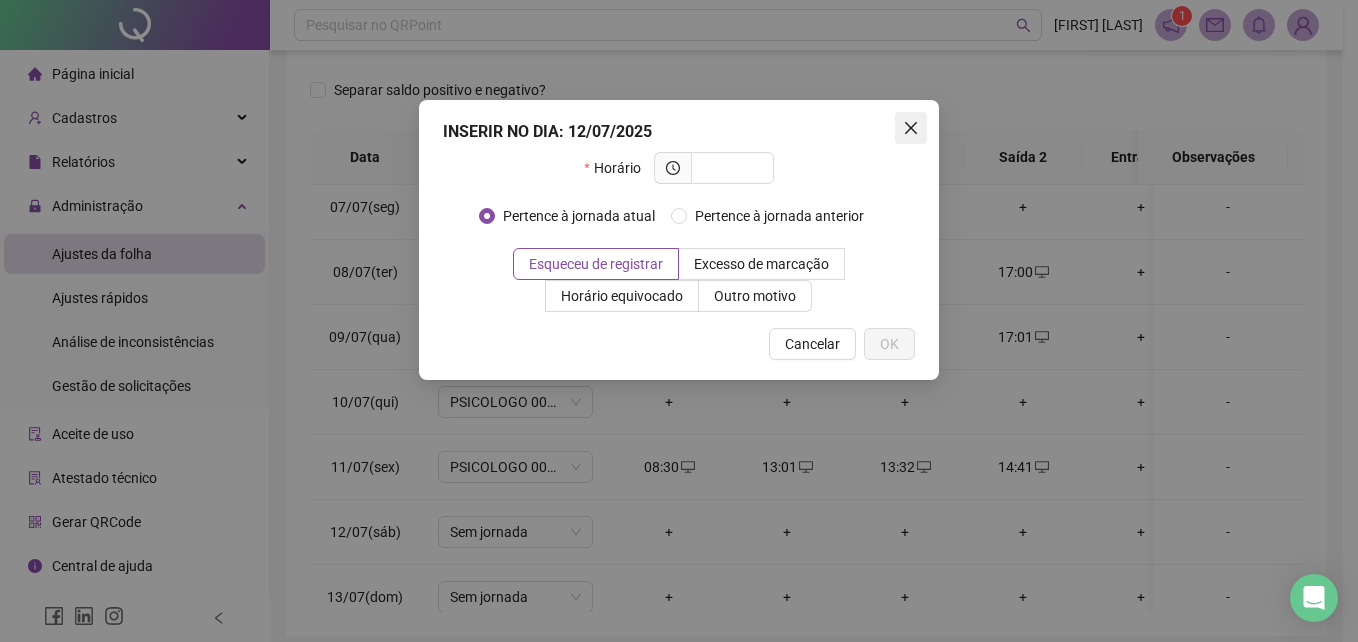 click at bounding box center [911, 128] 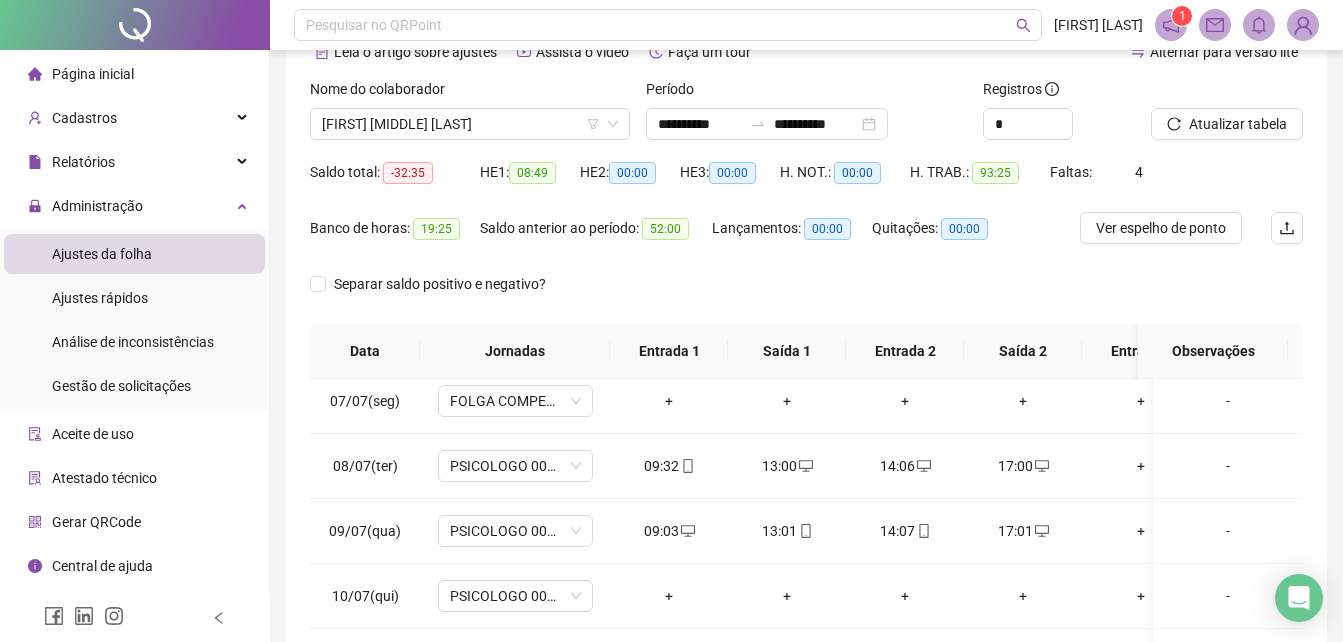 scroll, scrollTop: 300, scrollLeft: 0, axis: vertical 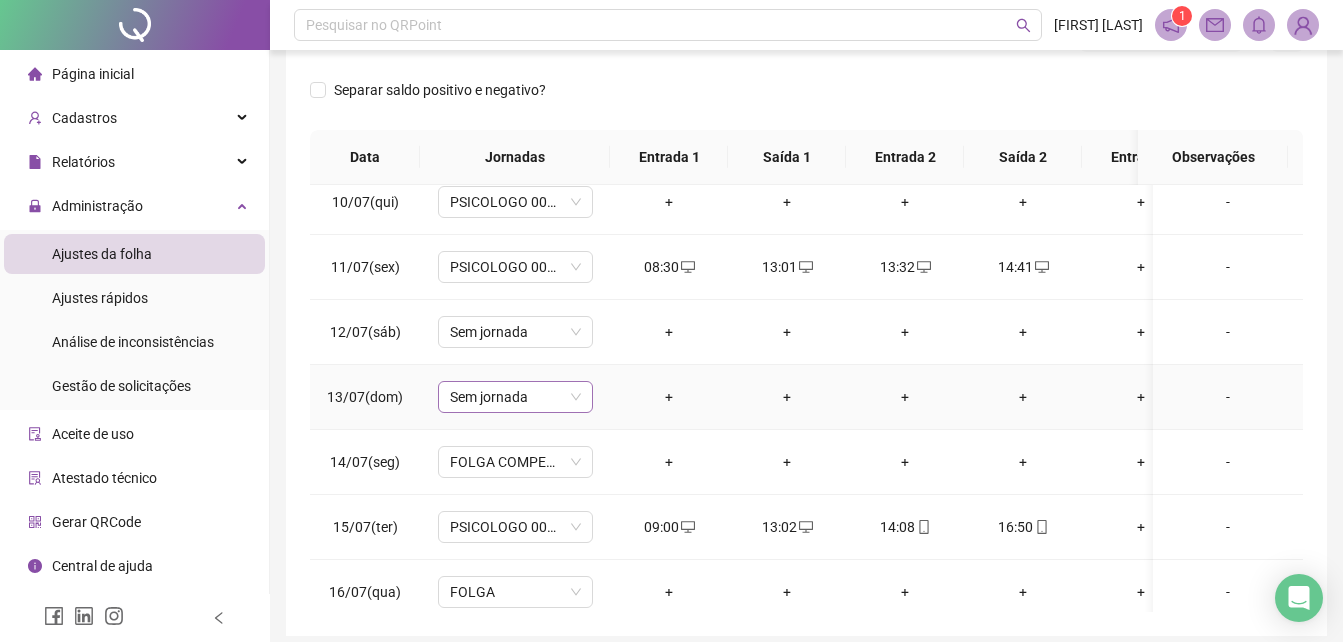 click on "Sem jornada" at bounding box center (515, 397) 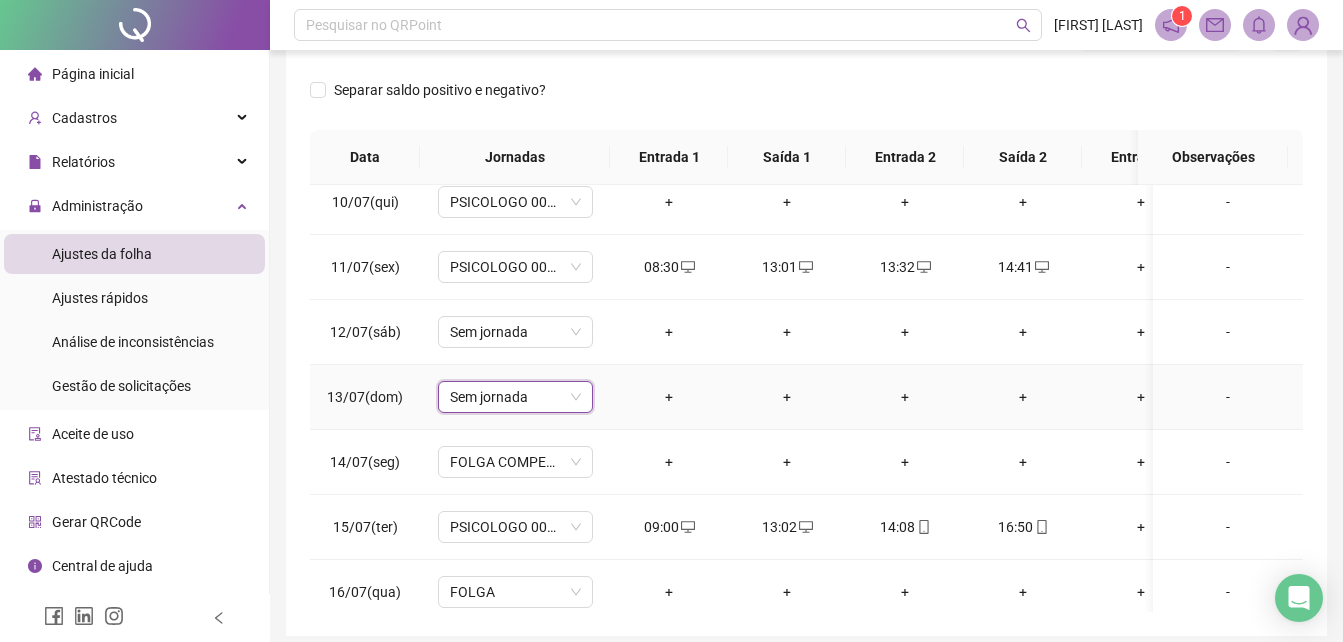 click on "+" at bounding box center [669, 397] 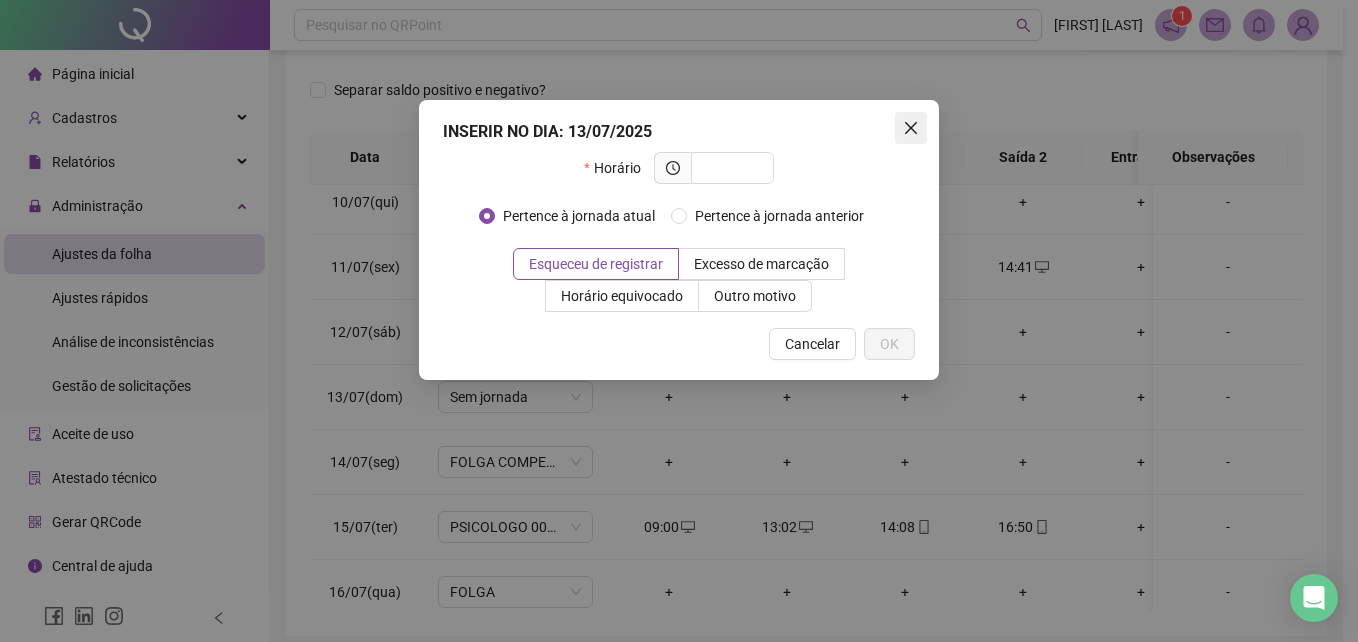 click 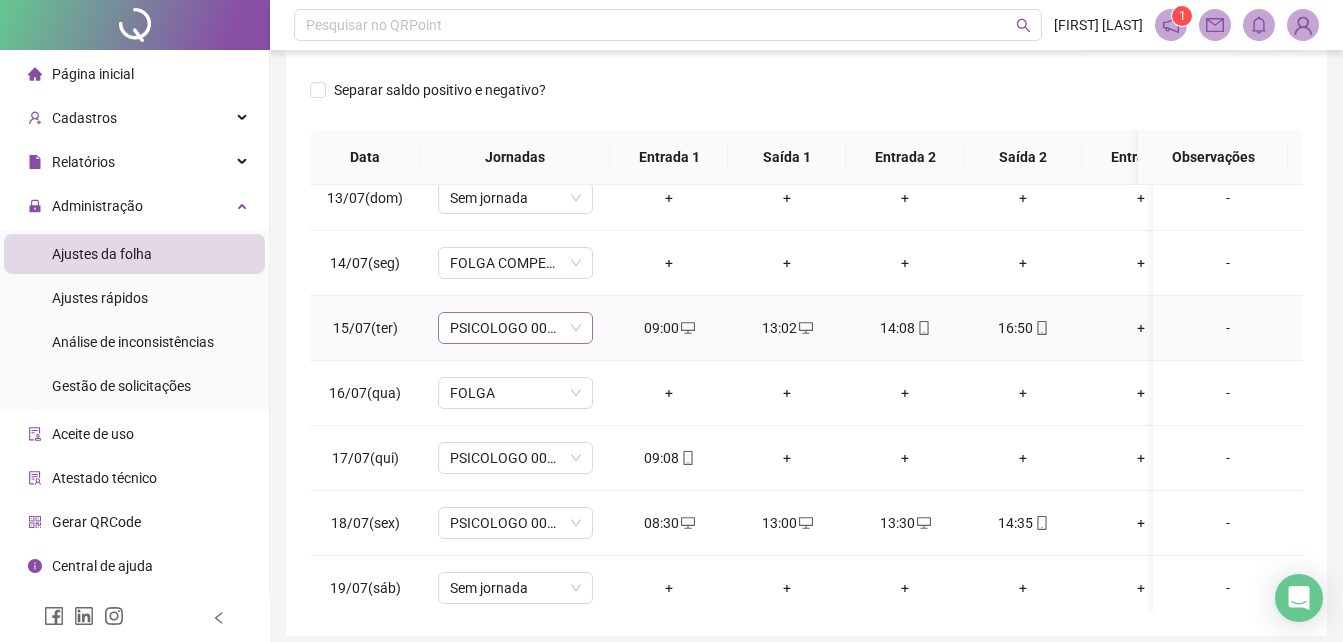 scroll, scrollTop: 800, scrollLeft: 0, axis: vertical 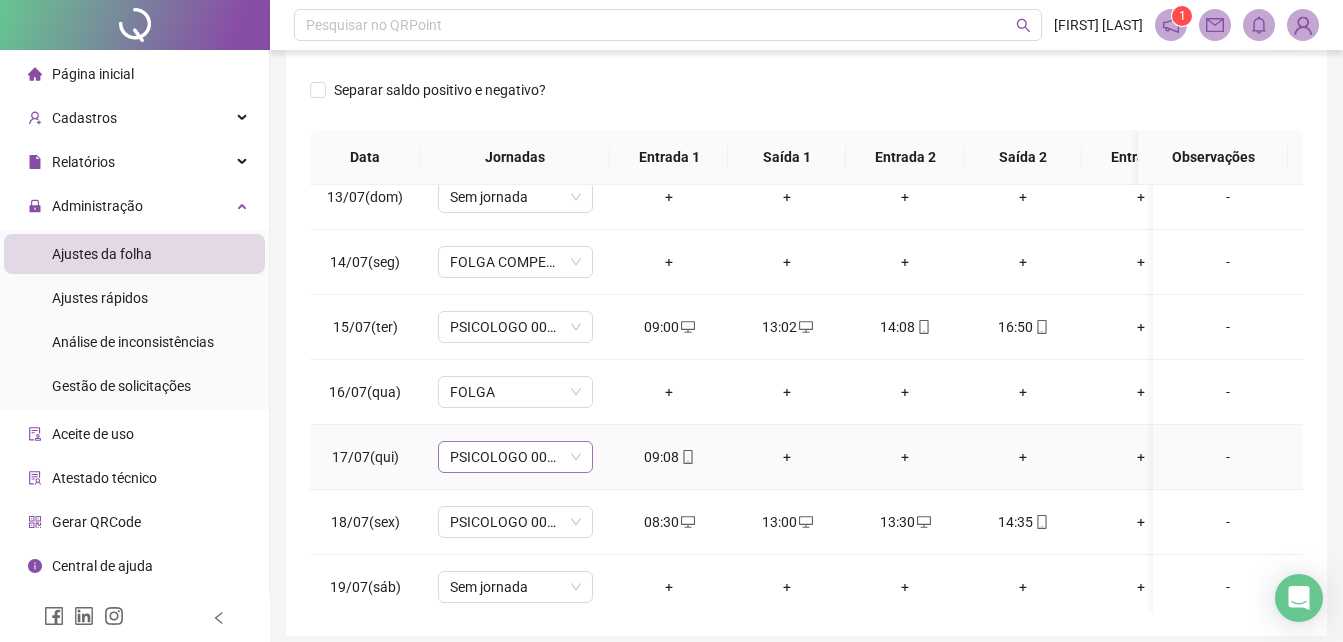 click on "PSICOLOGO 007/2017" at bounding box center (515, 457) 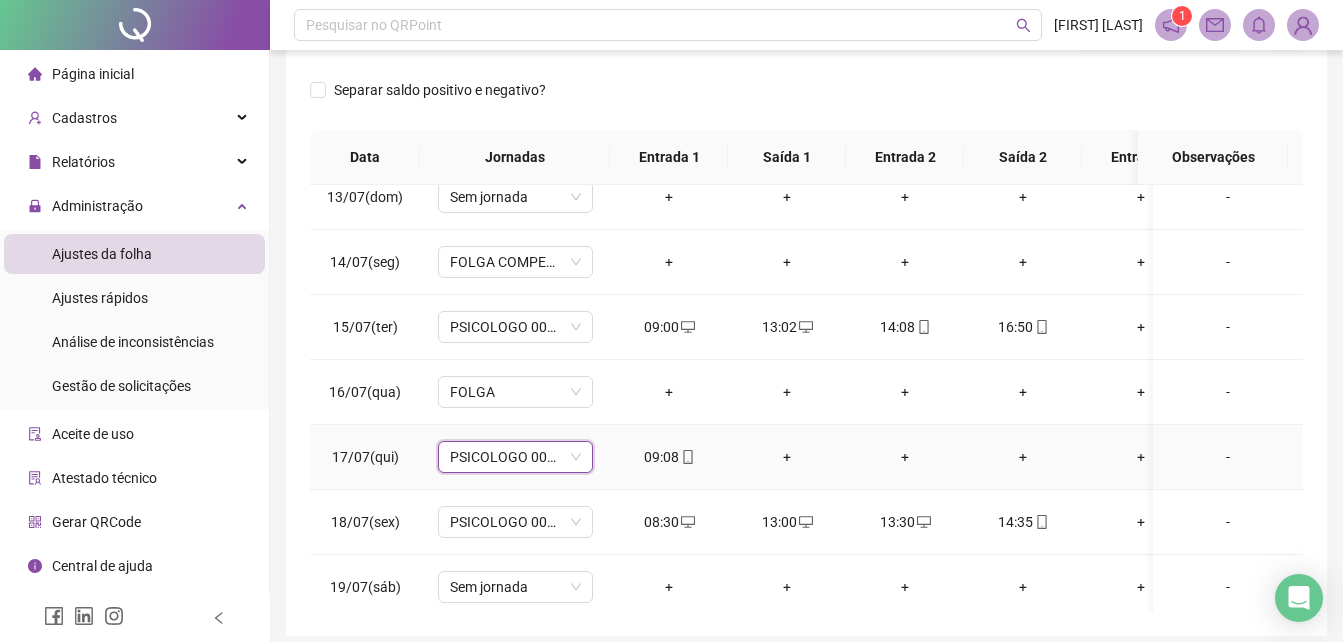 click on "PSICOLOGO 007/2017" at bounding box center [515, 457] 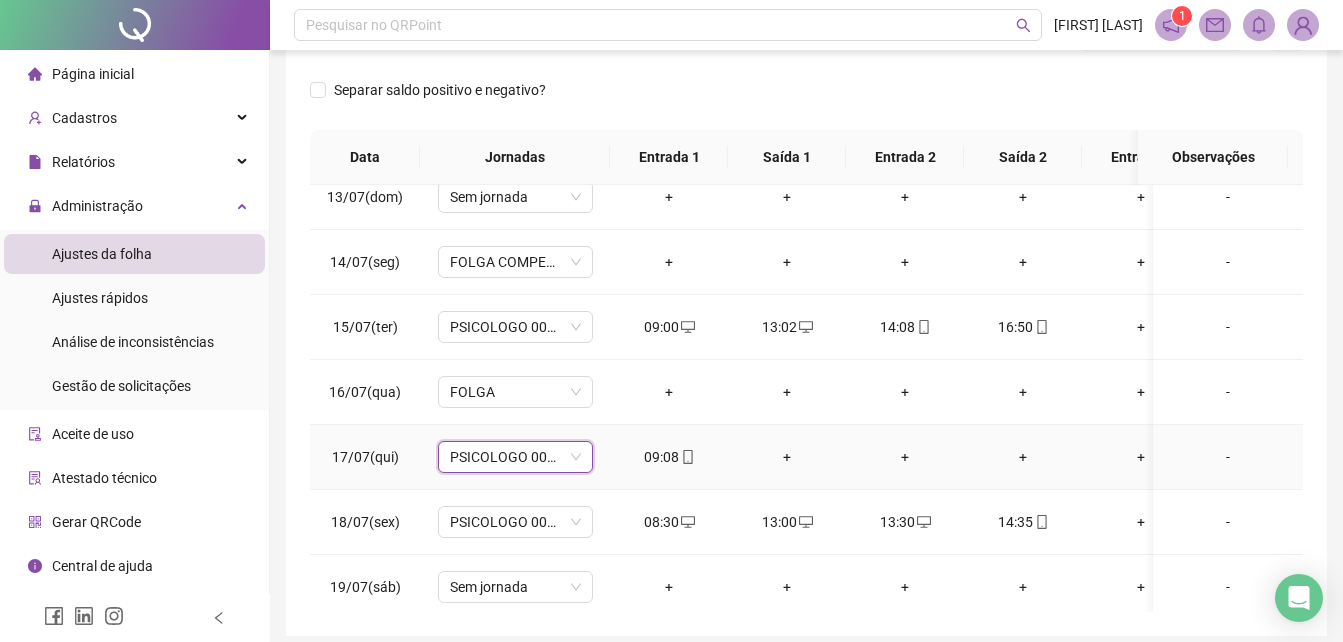 click on "PSICOLOGO 007/2017" at bounding box center [515, 457] 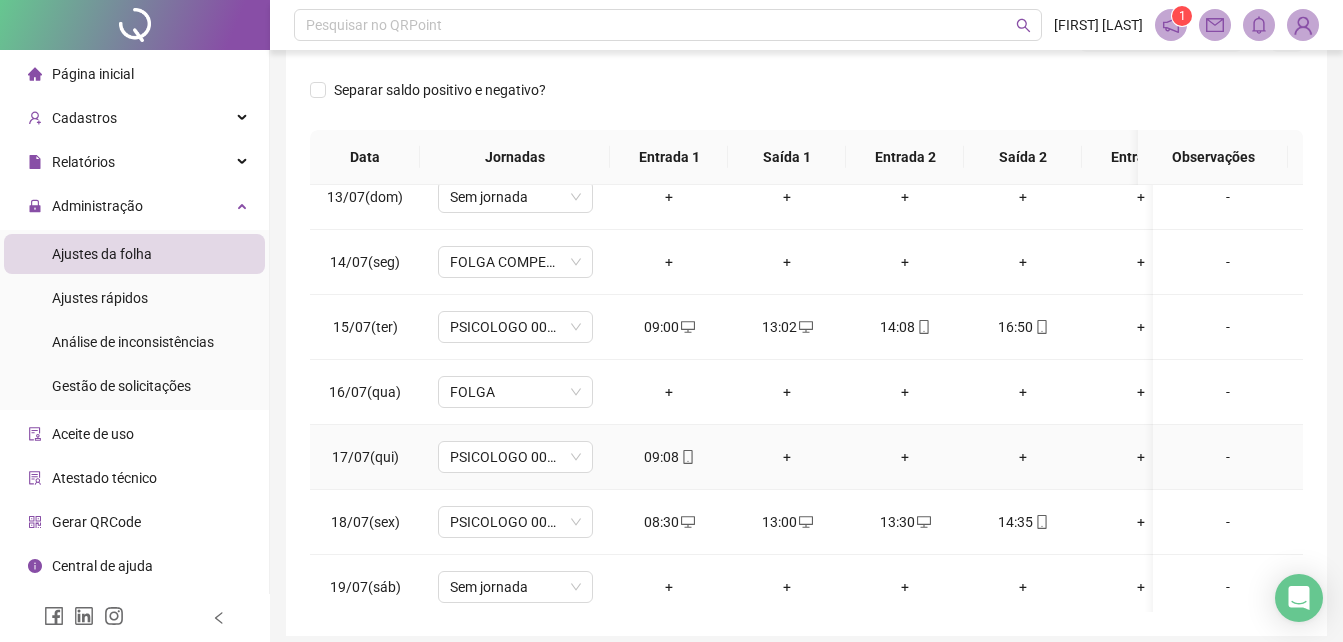 click on "09:08" at bounding box center (669, 457) 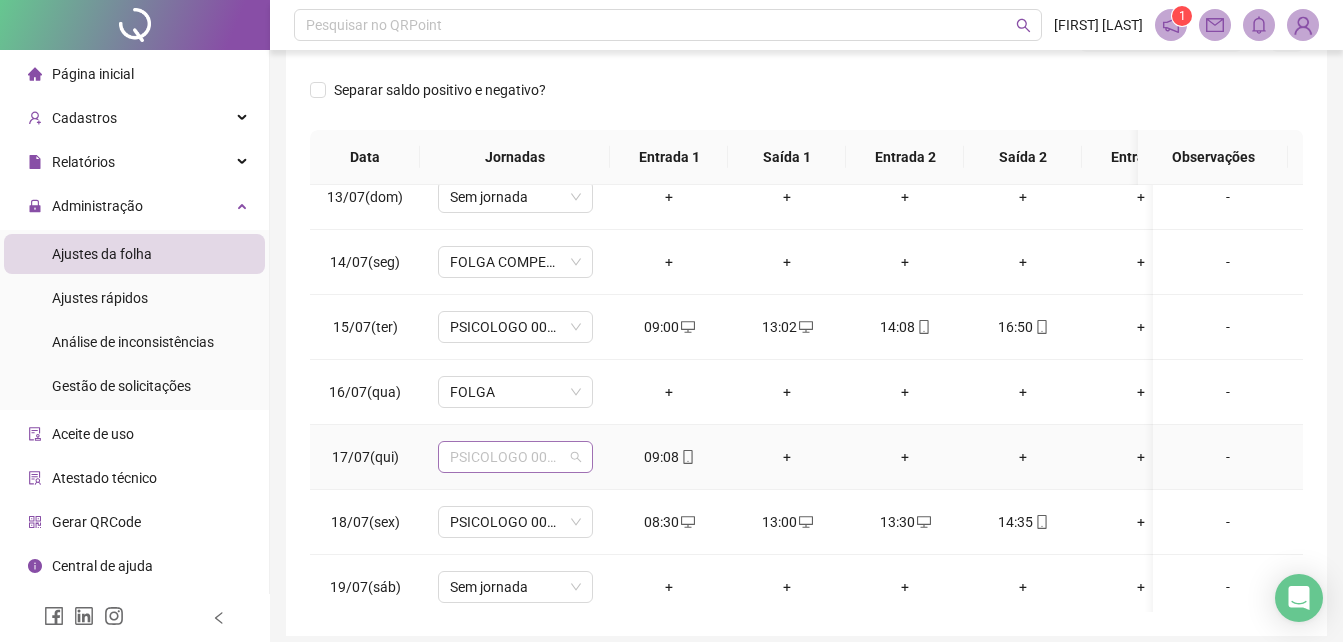 click on "PSICOLOGO 007/2017" at bounding box center (515, 457) 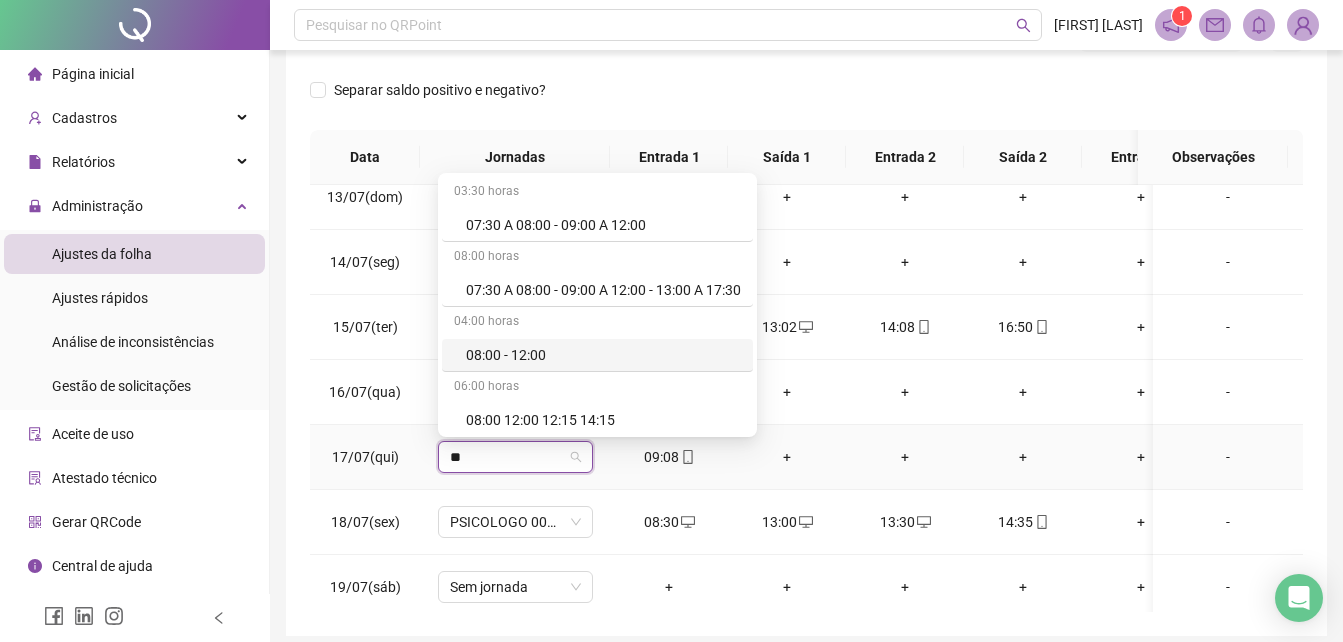 scroll, scrollTop: 100, scrollLeft: 0, axis: vertical 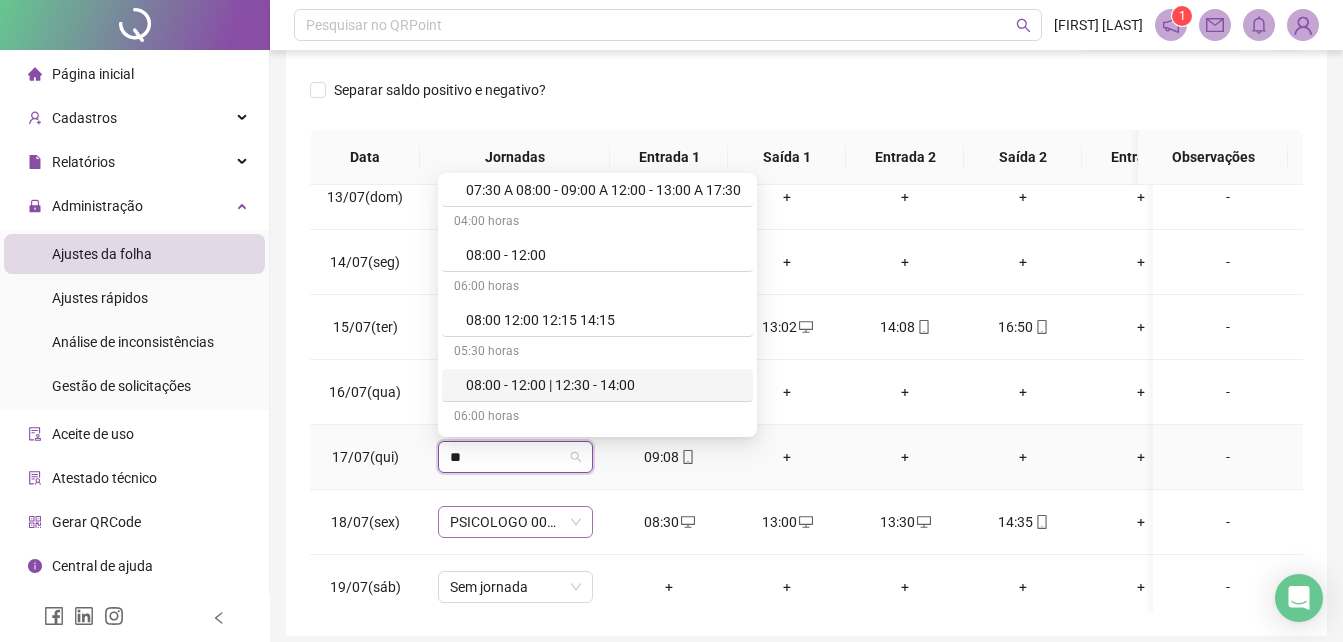 click on "PSICOLOGO 007/2017" at bounding box center (515, 522) 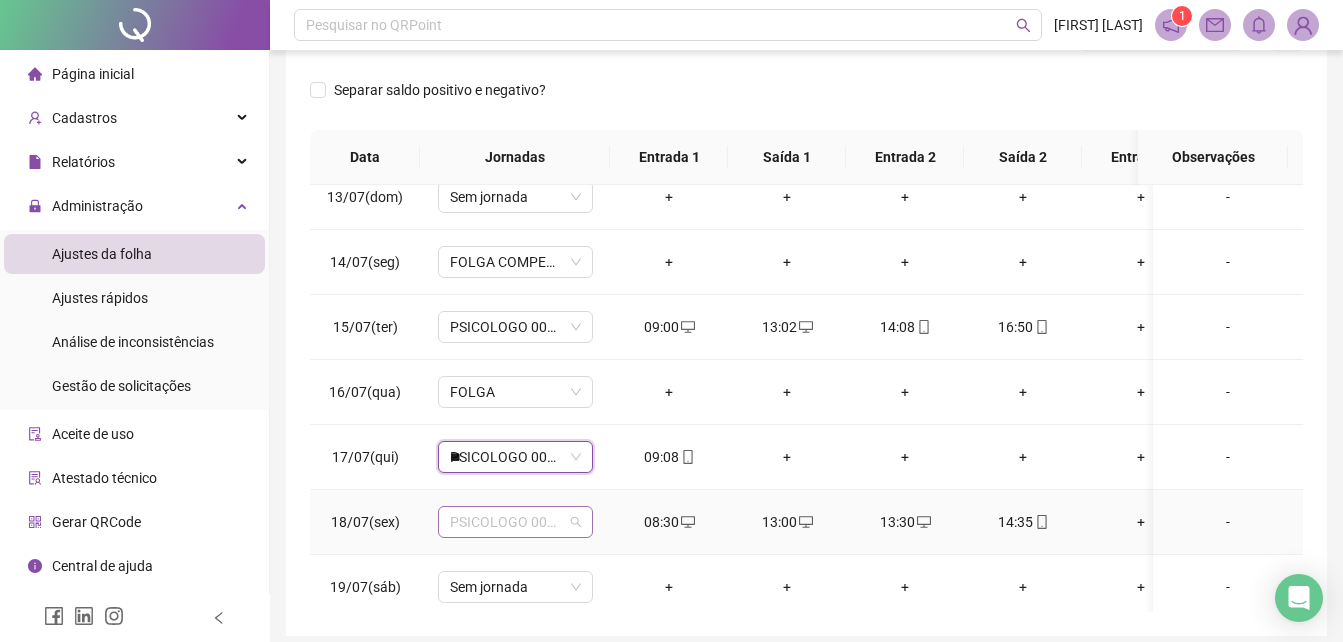type 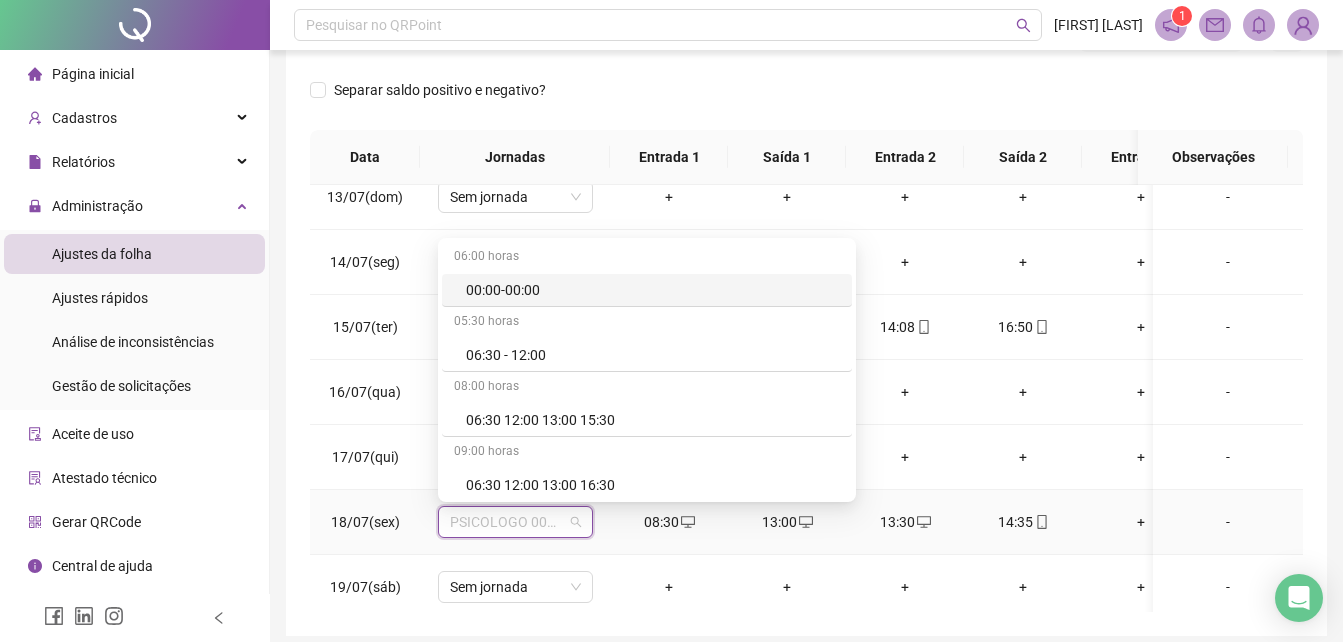 click on "PSICOLOGO 007/2017" at bounding box center [515, 522] 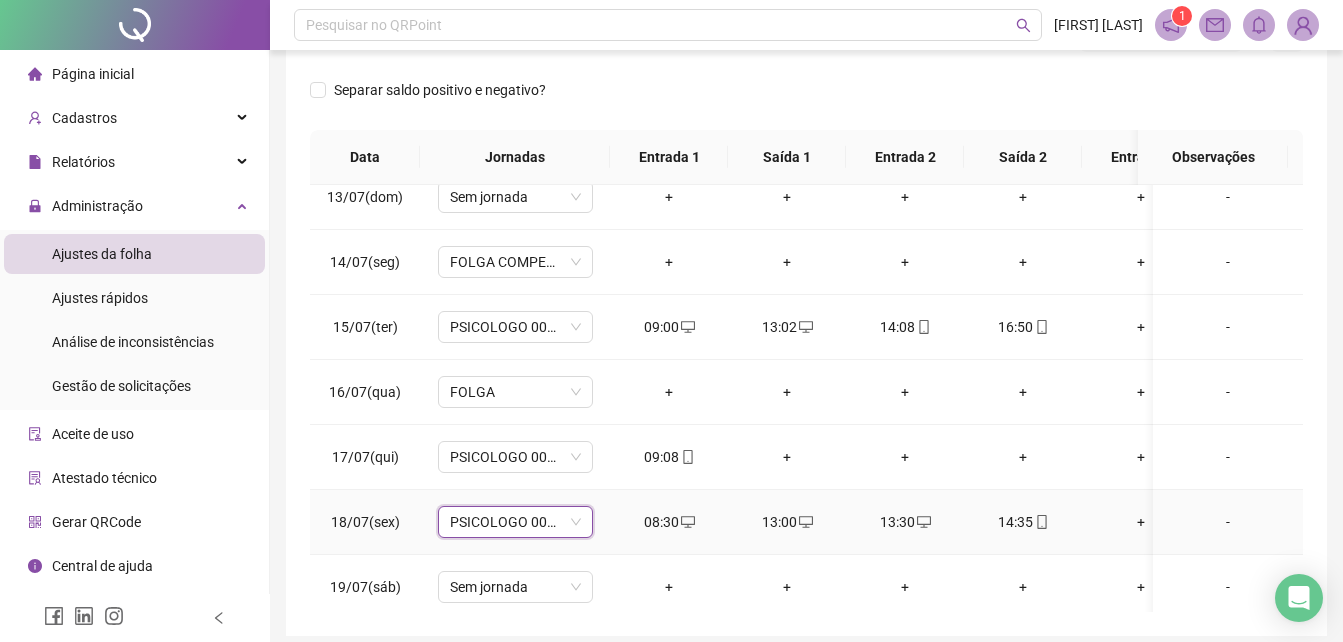 click on "PSICOLOGO 007/2017" at bounding box center [515, 522] 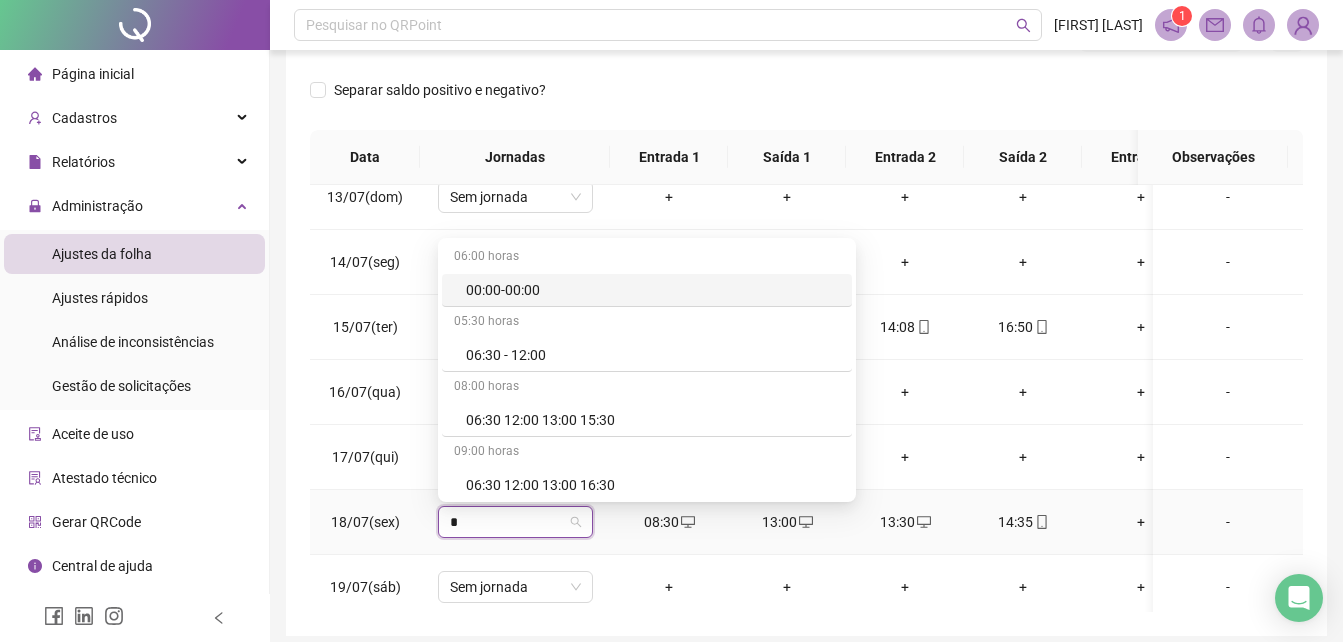 type on "**" 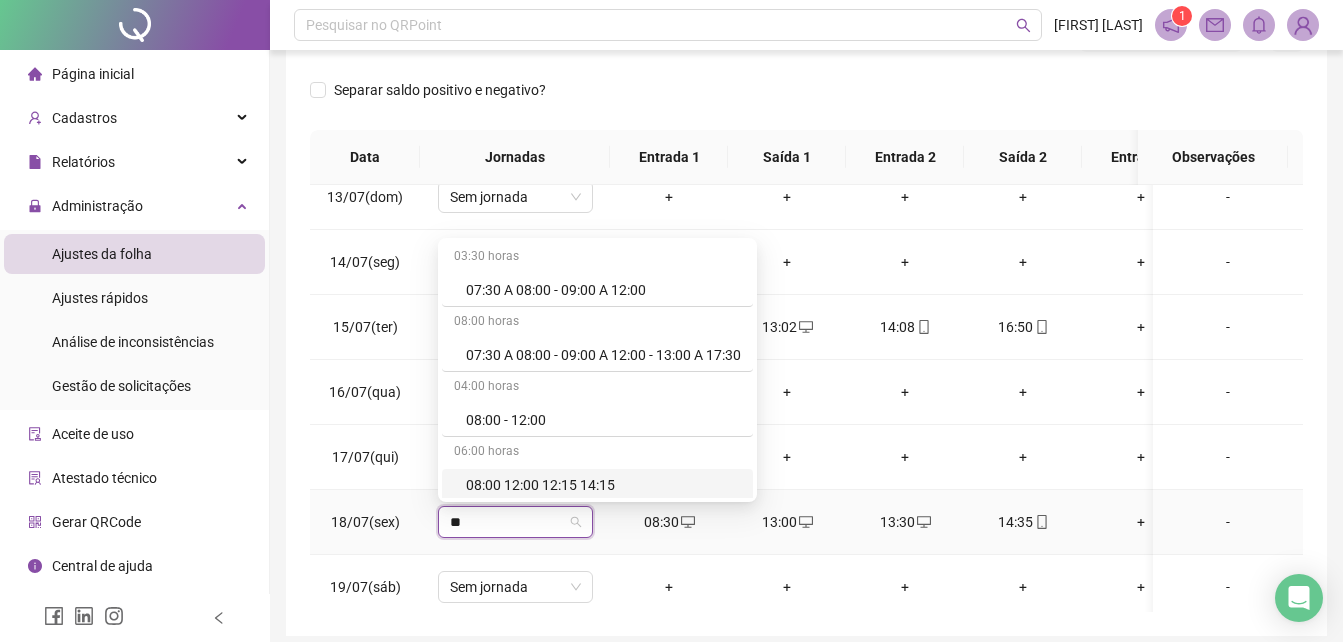 scroll, scrollTop: 100, scrollLeft: 0, axis: vertical 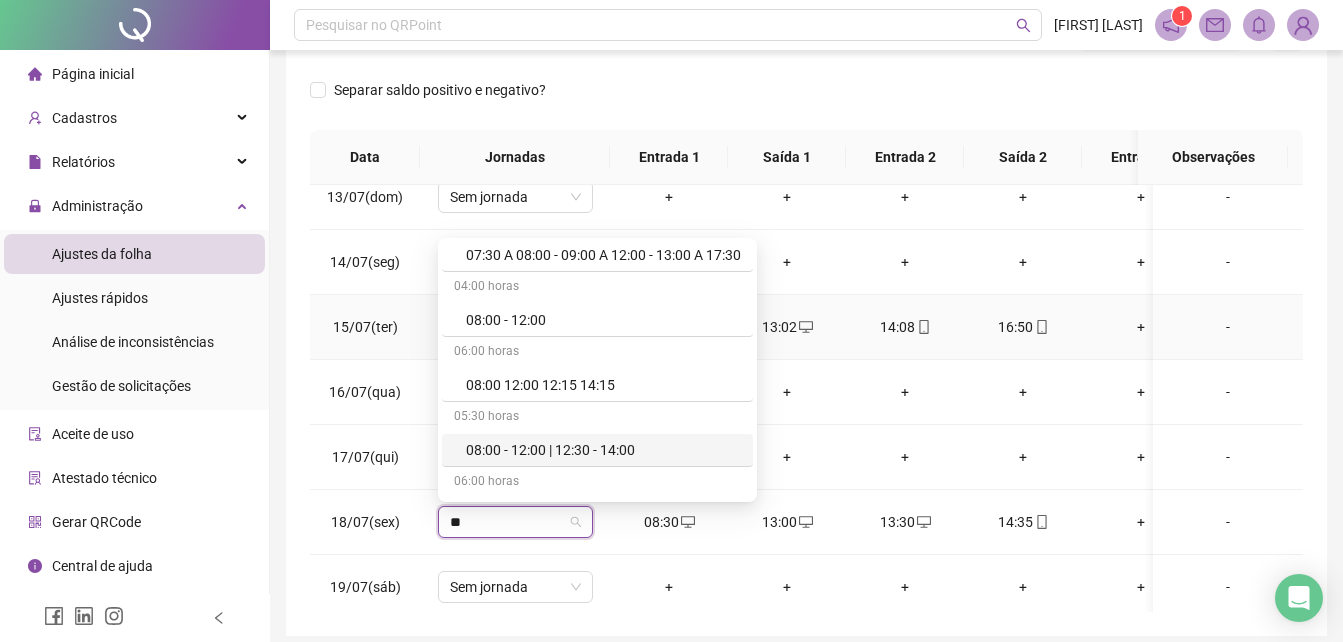 drag, startPoint x: 625, startPoint y: 452, endPoint x: 782, endPoint y: 322, distance: 203.83572 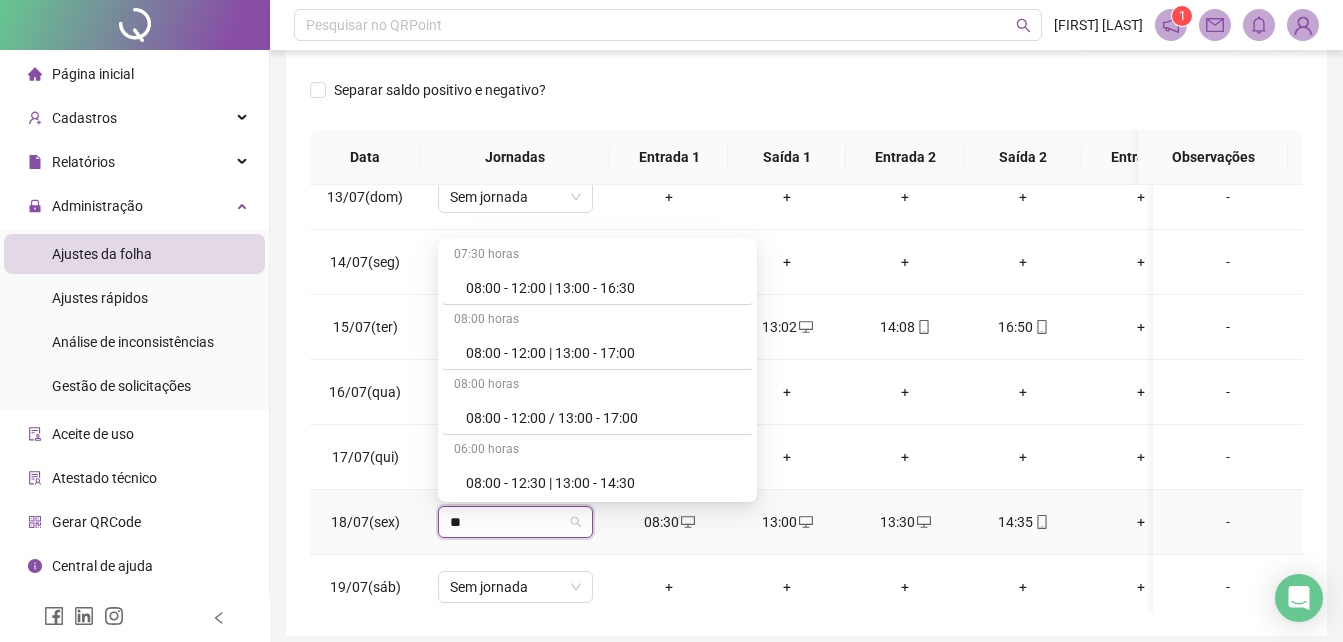 scroll, scrollTop: 585, scrollLeft: 0, axis: vertical 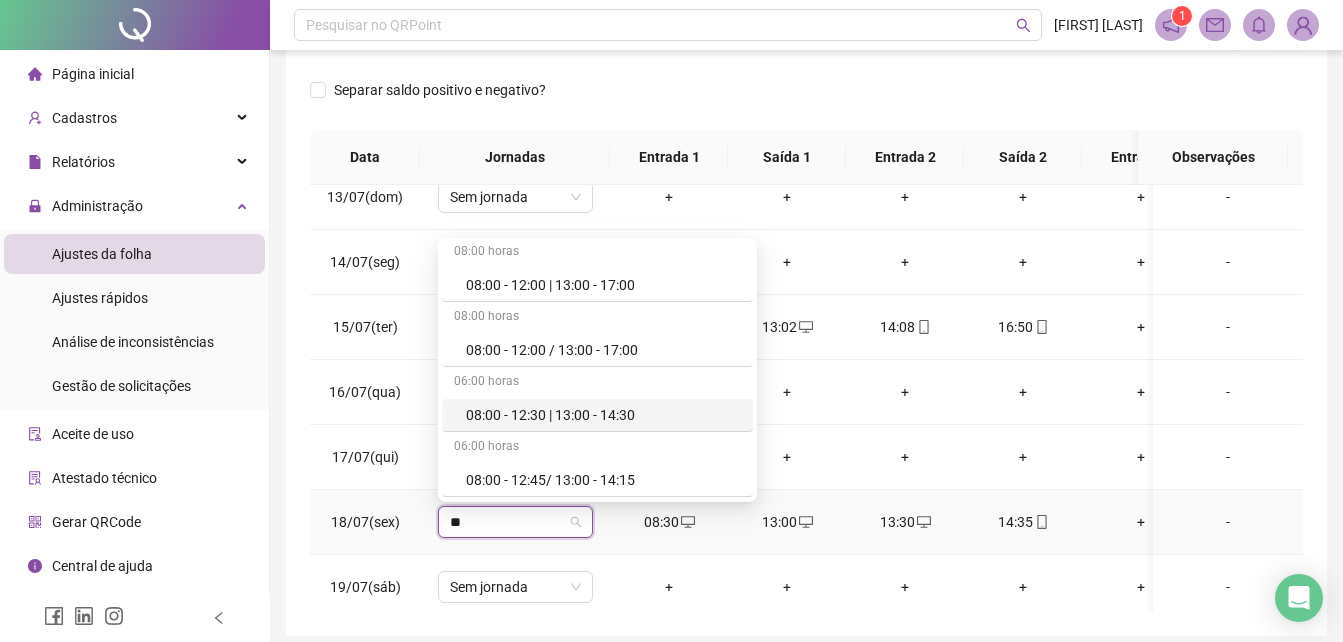 click on "08:00 - 12:30 | 13:00 - 14:30" at bounding box center [603, 415] 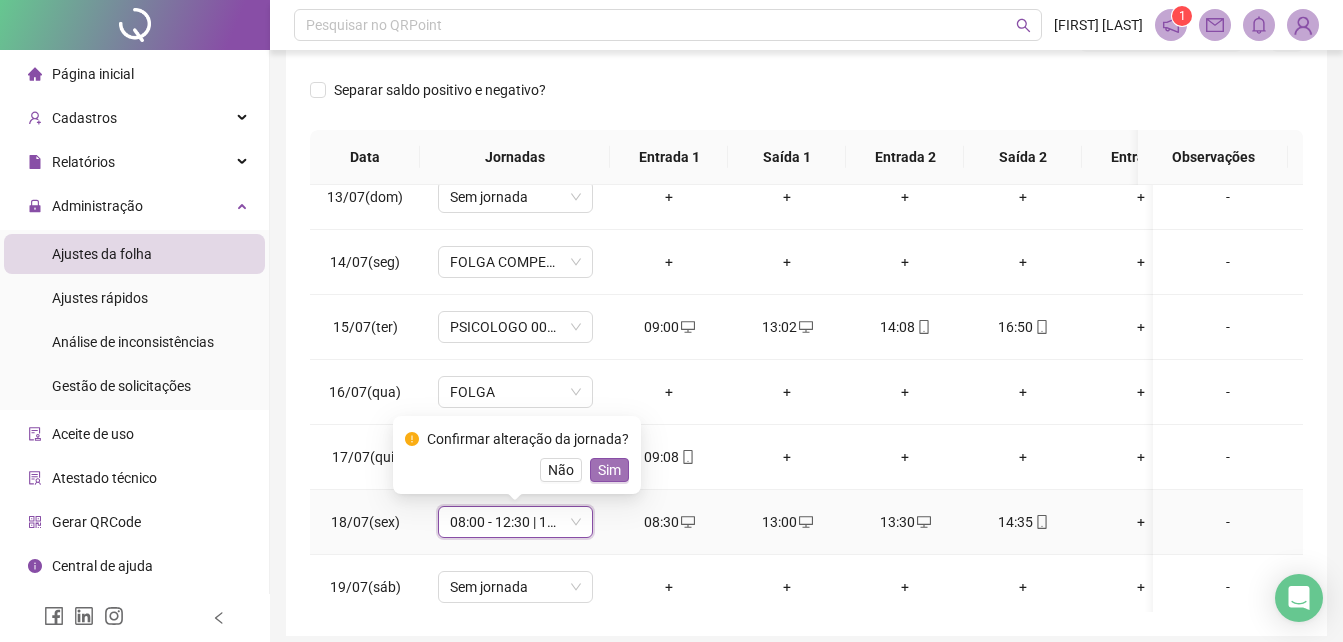 click on "Sim" at bounding box center [609, 470] 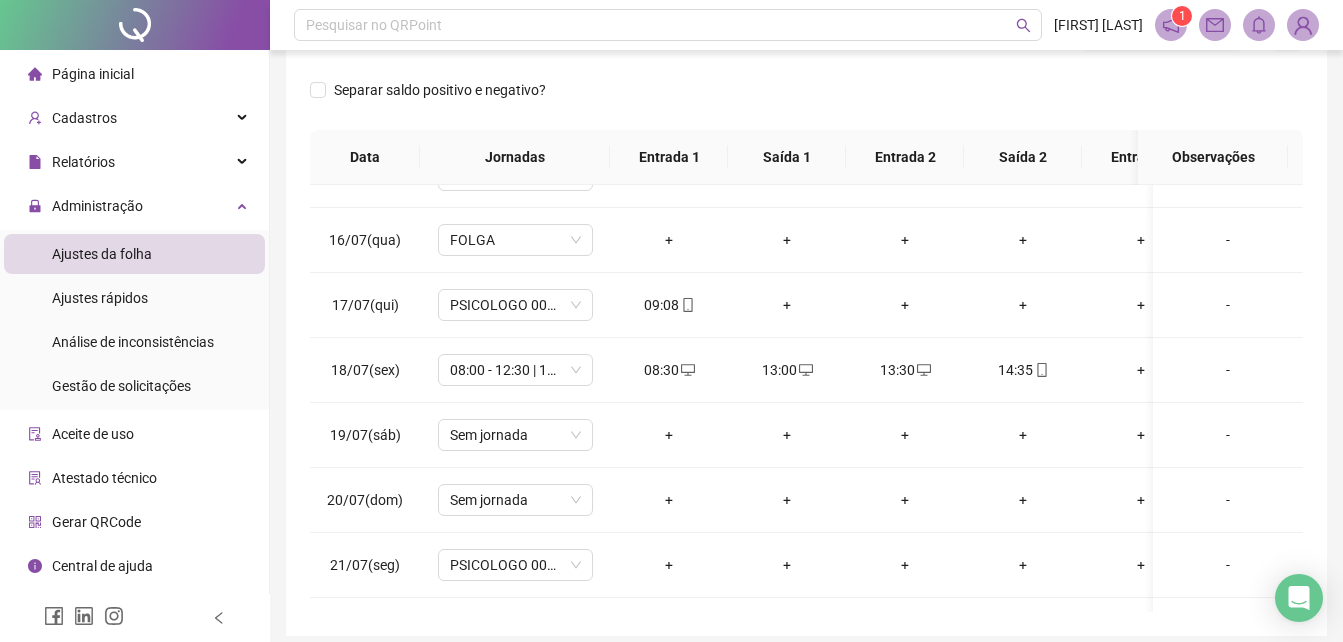 scroll, scrollTop: 900, scrollLeft: 0, axis: vertical 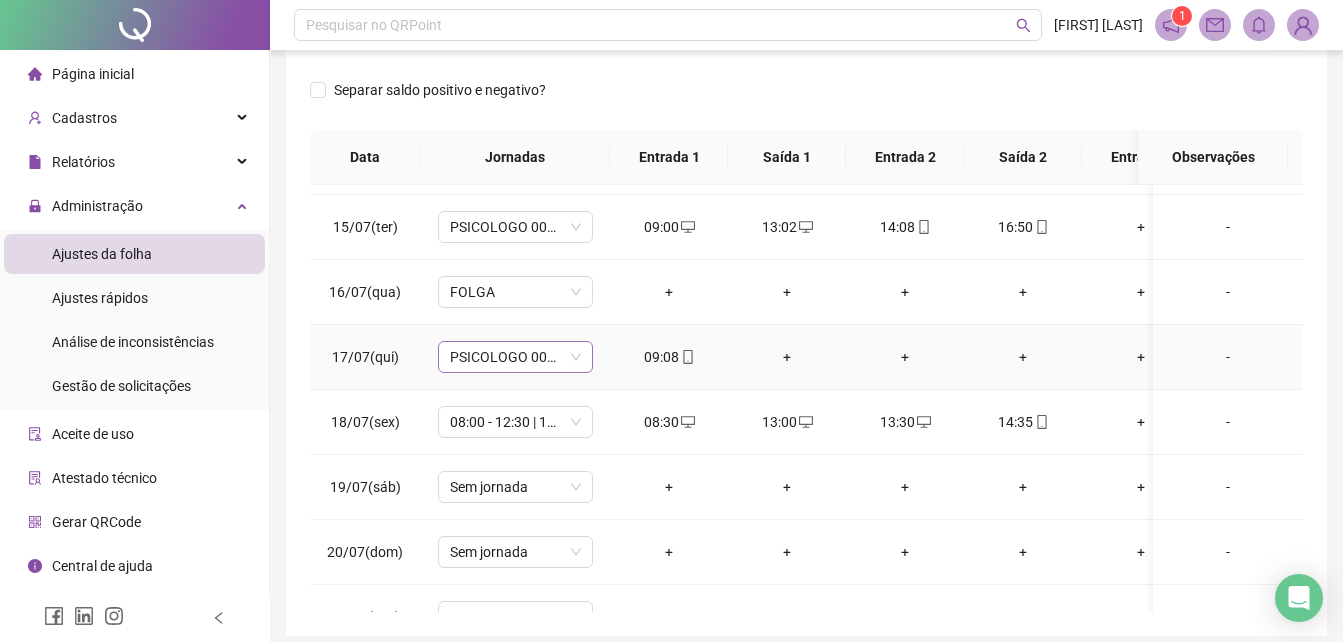 click on "PSICOLOGO 007/2017" at bounding box center (515, 357) 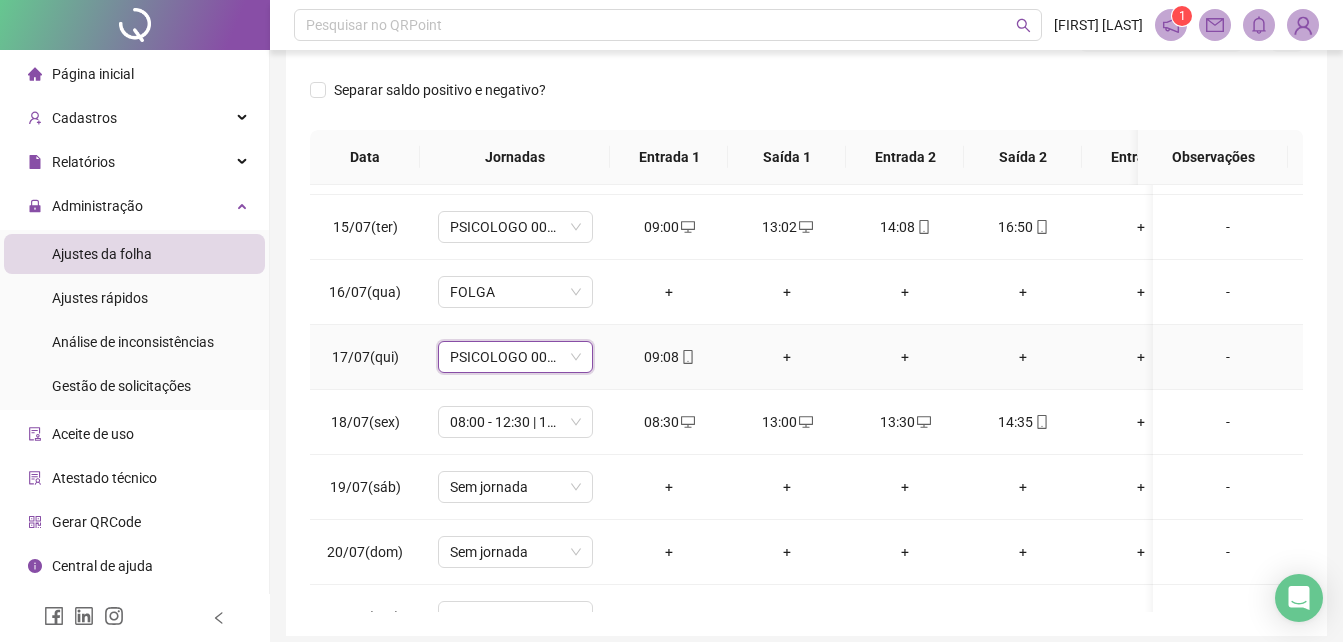 click on "PSICOLOGO 007/2017" at bounding box center (515, 357) 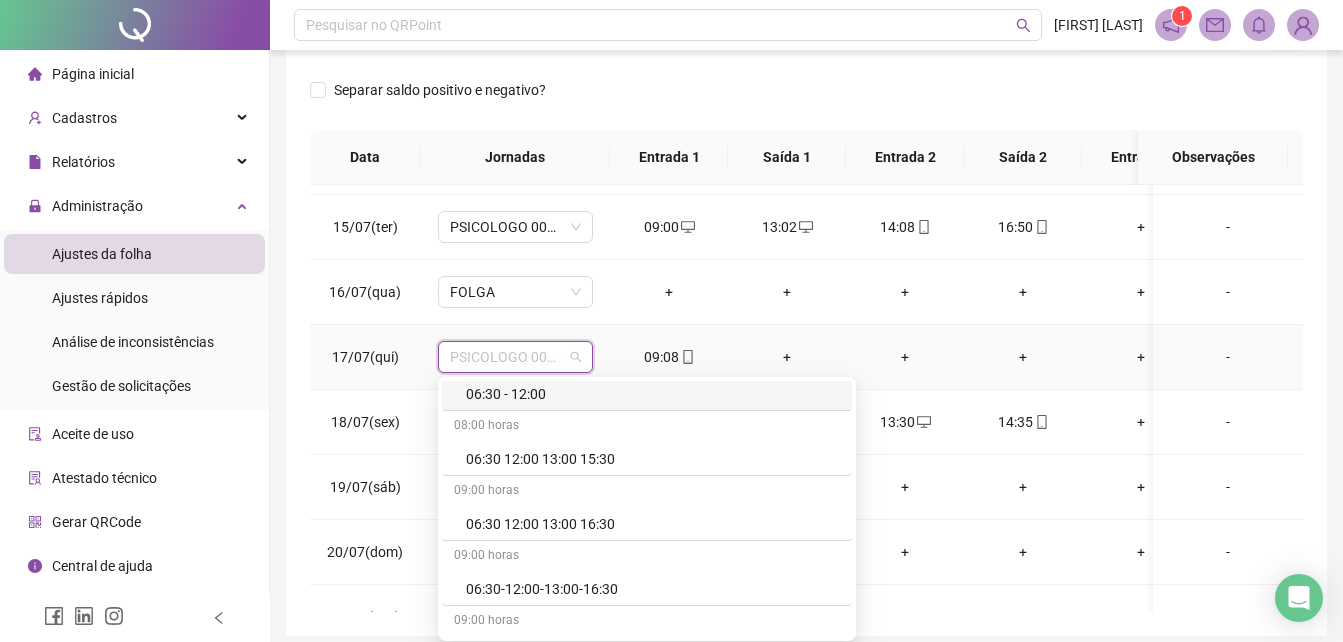 click on "PSICOLOGO 007/2017" at bounding box center [515, 357] 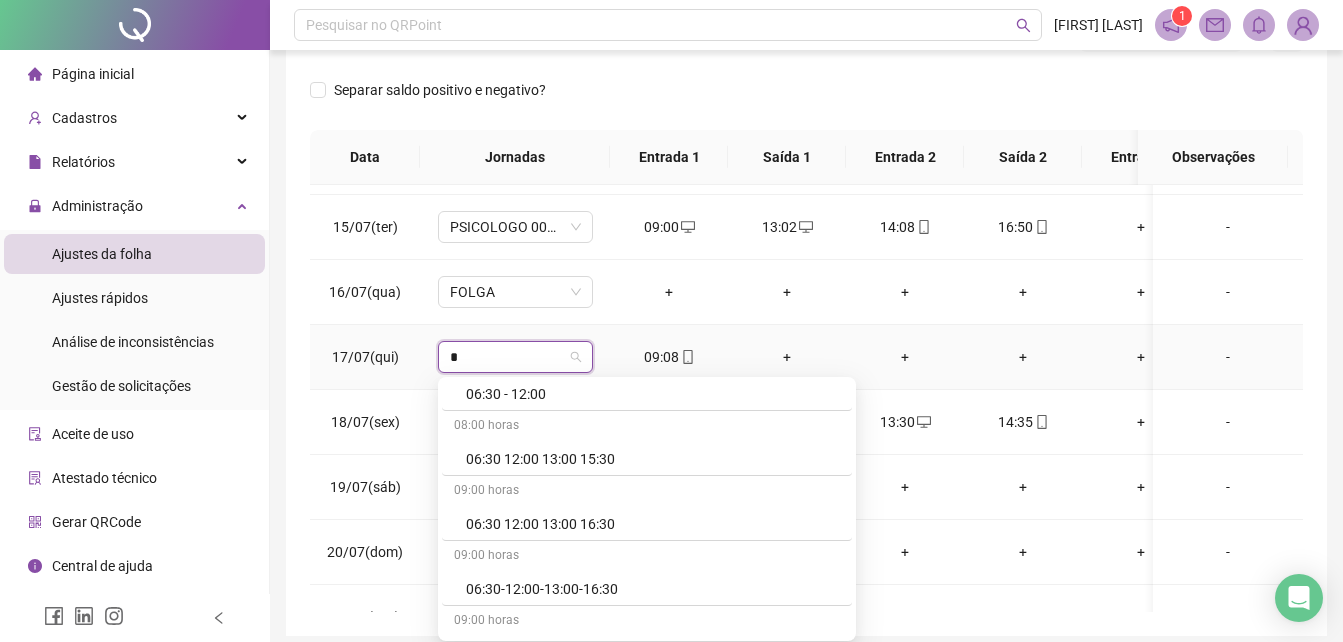 type on "**" 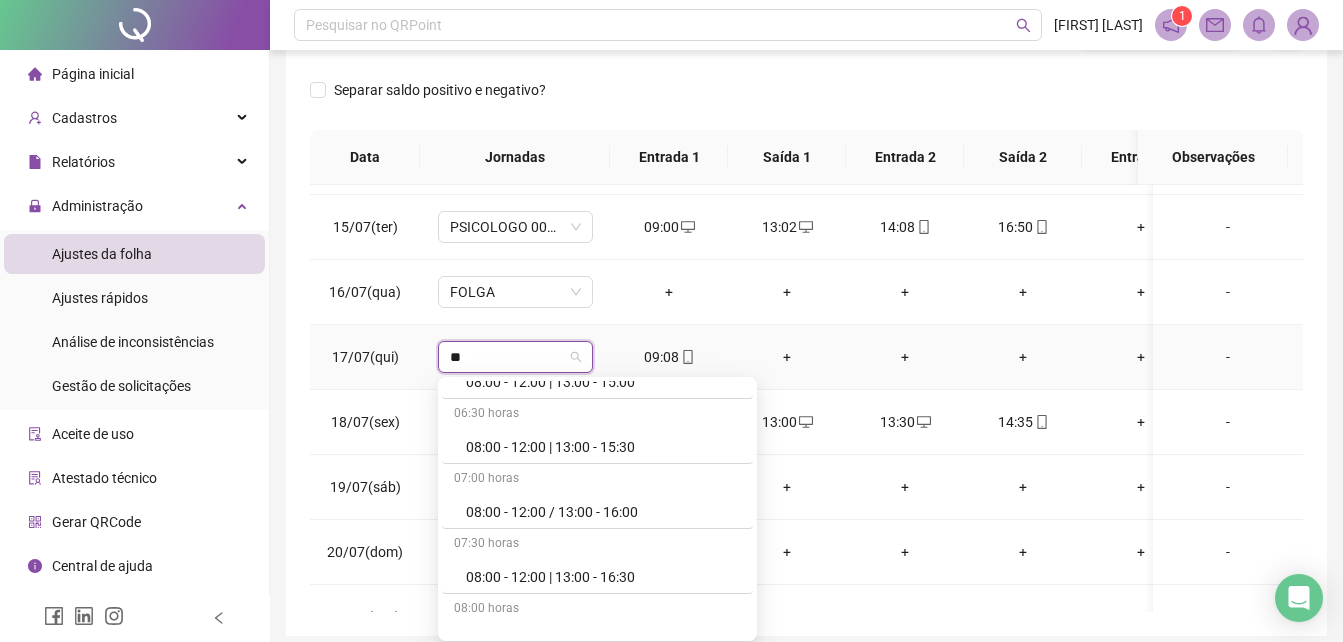 scroll, scrollTop: 400, scrollLeft: 0, axis: vertical 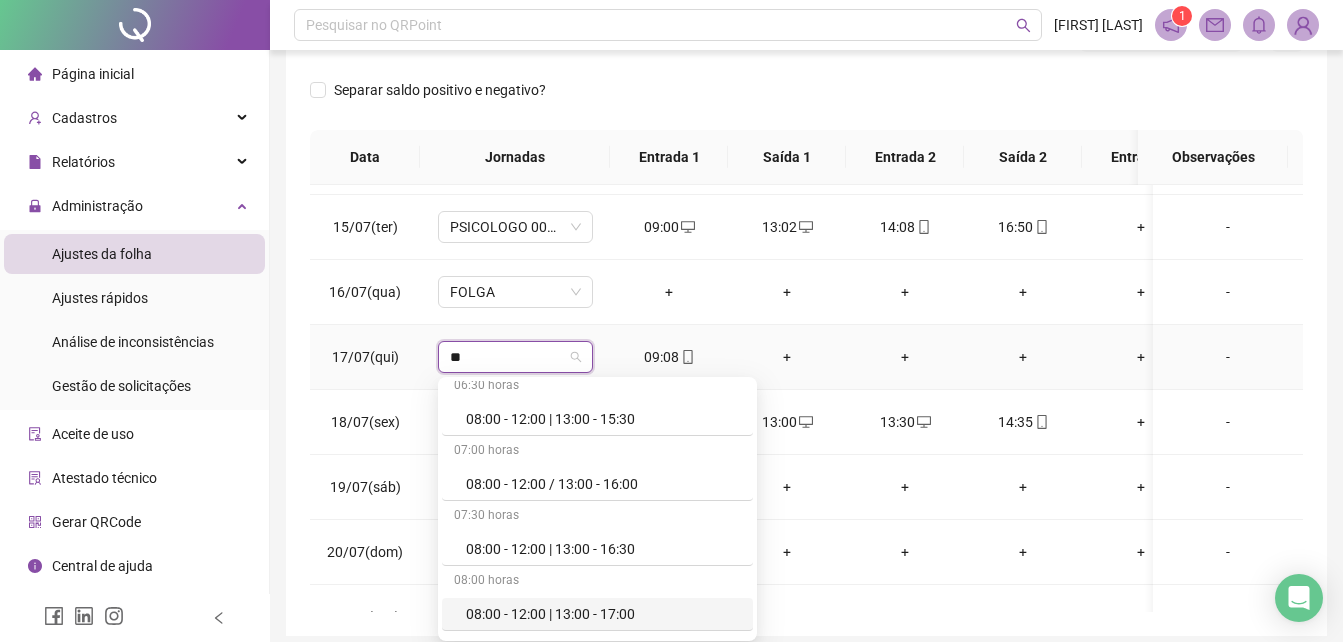 click on "08:00 - 12:00 | 13:00 - 17:00" at bounding box center [603, 614] 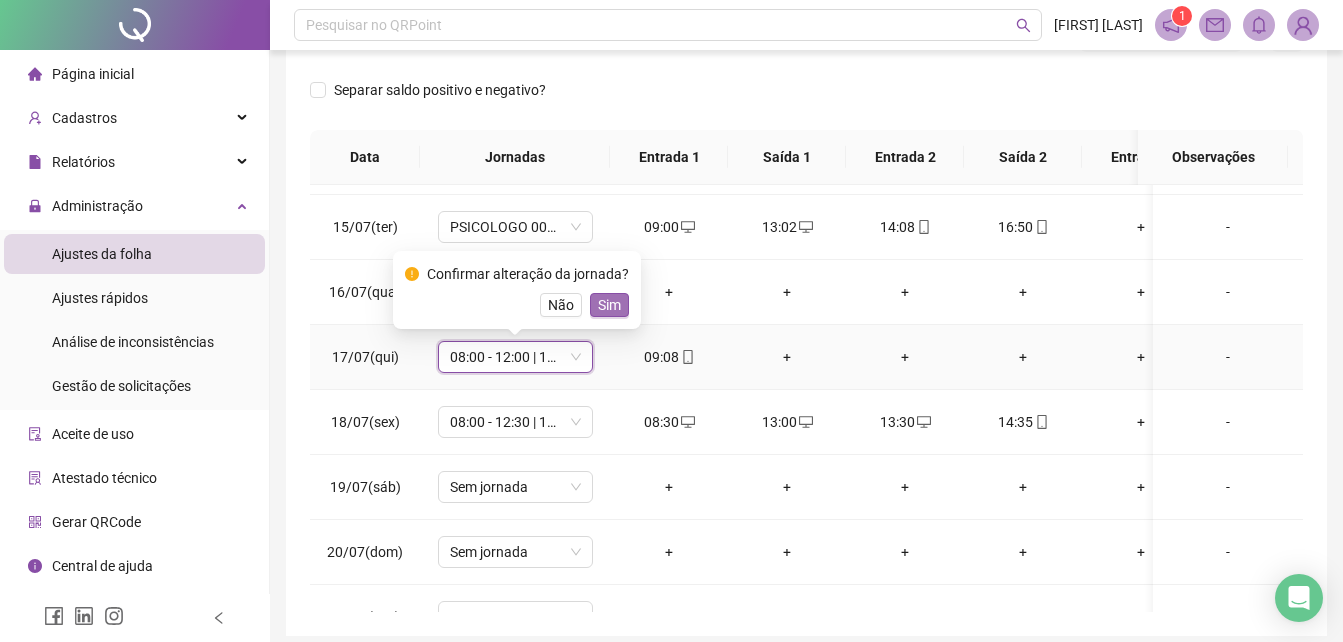 click on "Sim" at bounding box center (609, 305) 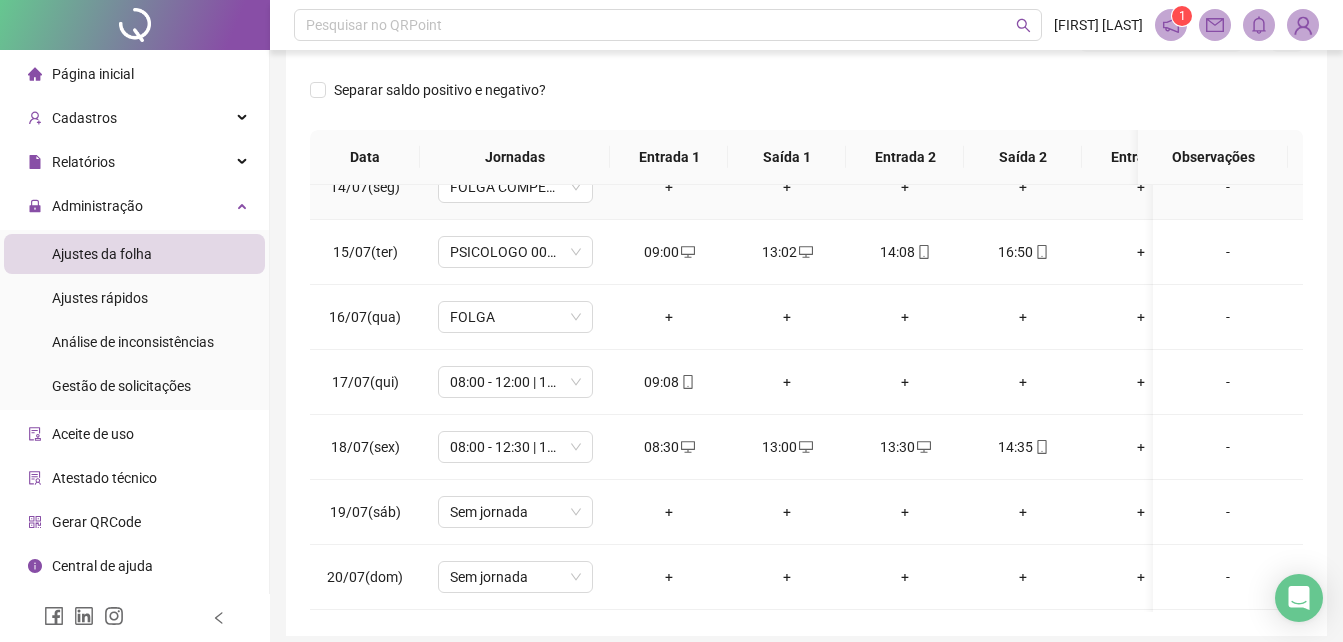 scroll, scrollTop: 900, scrollLeft: 0, axis: vertical 